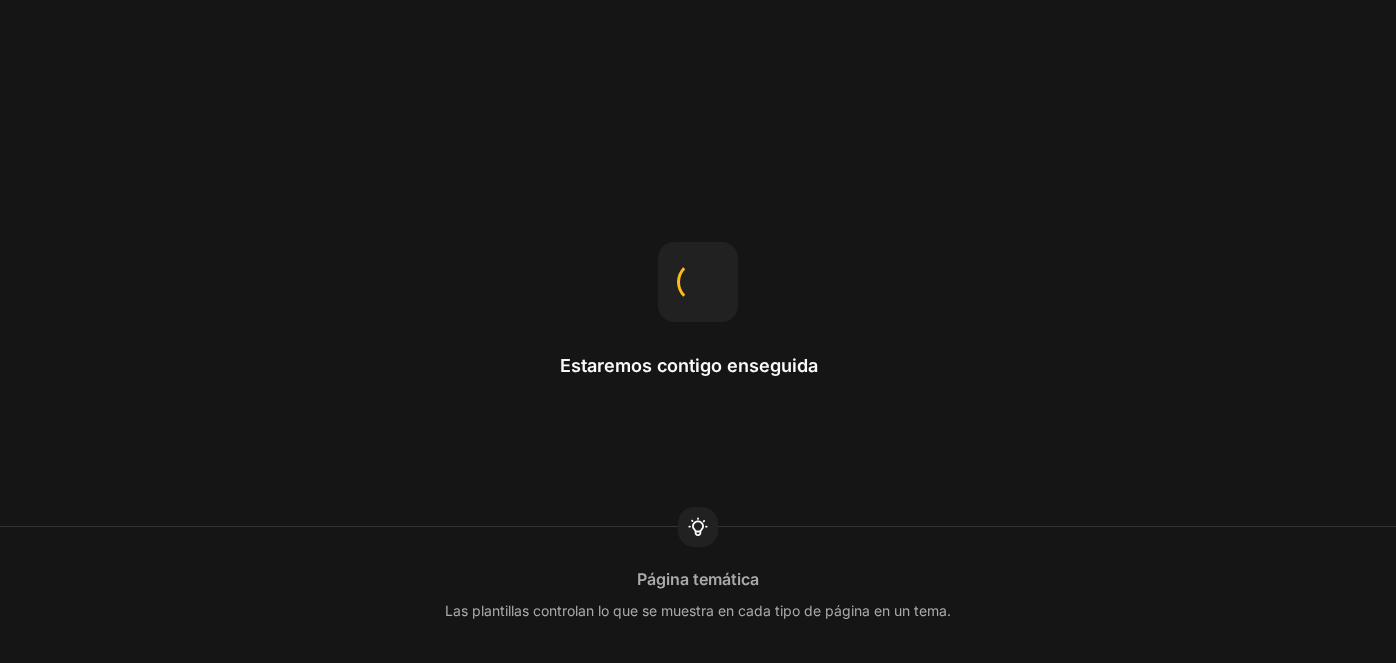scroll, scrollTop: 0, scrollLeft: 0, axis: both 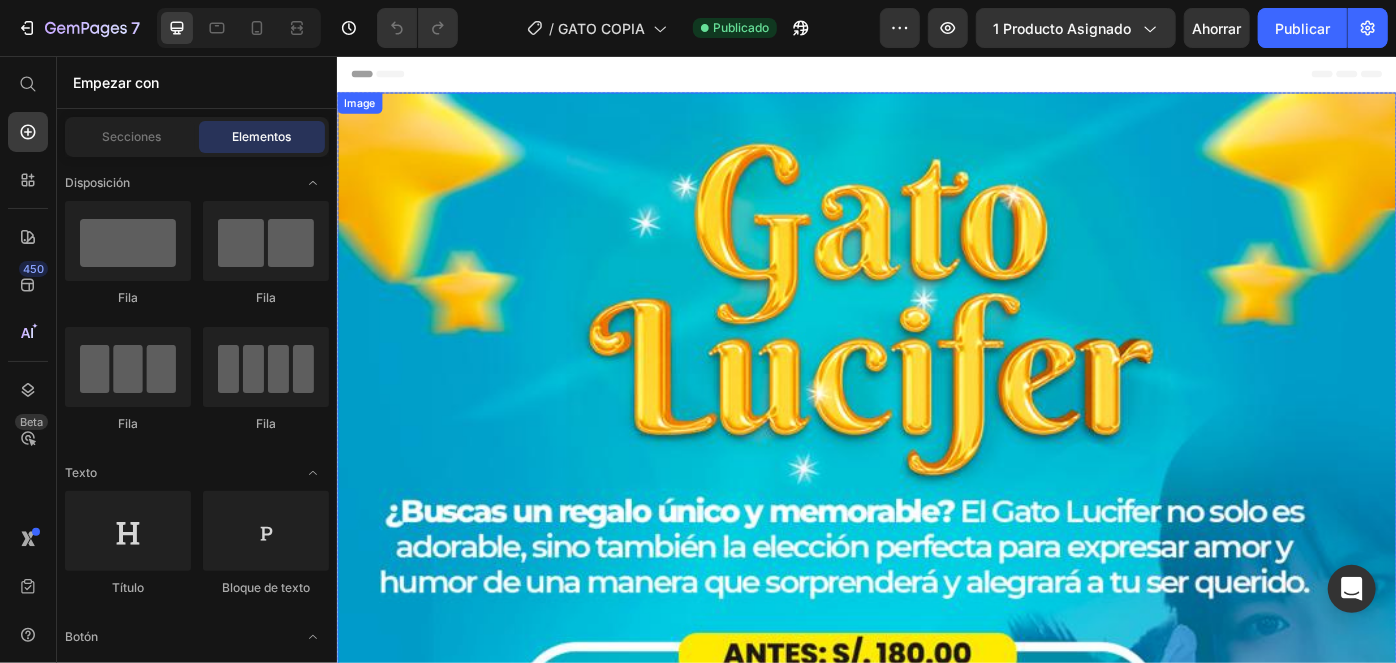click at bounding box center (936, 1040) 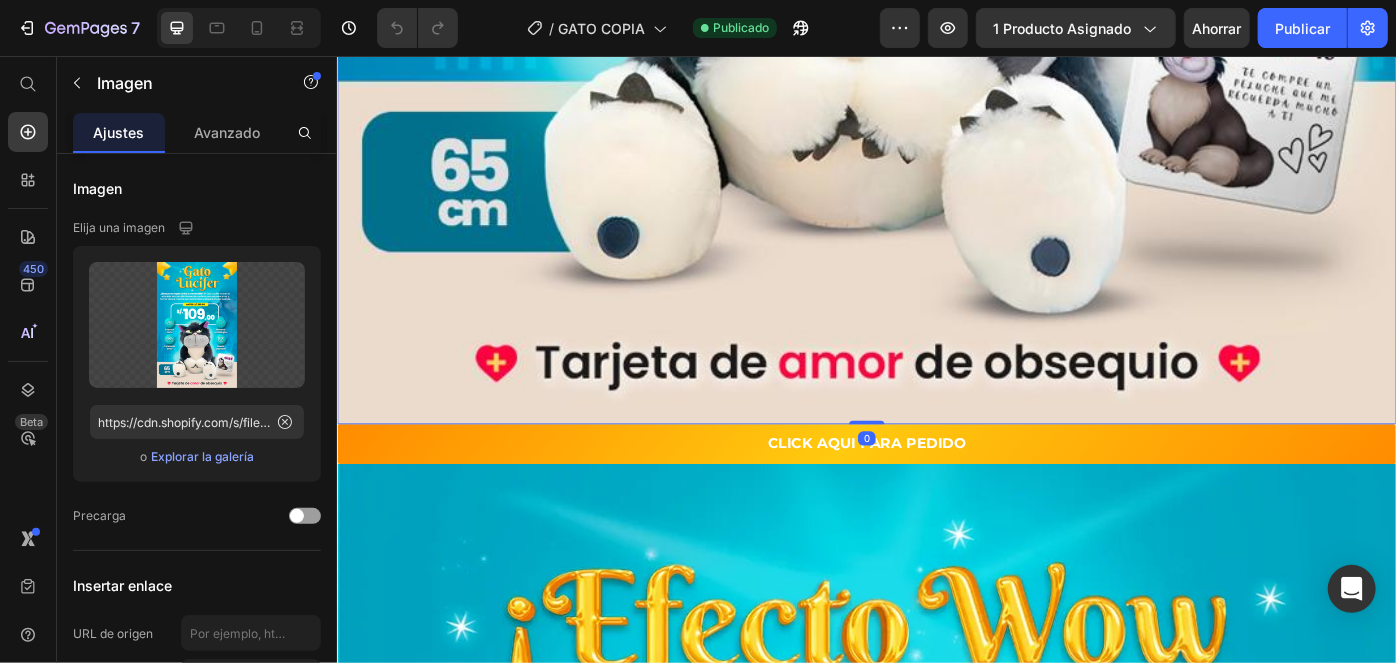 scroll, scrollTop: 1545, scrollLeft: 0, axis: vertical 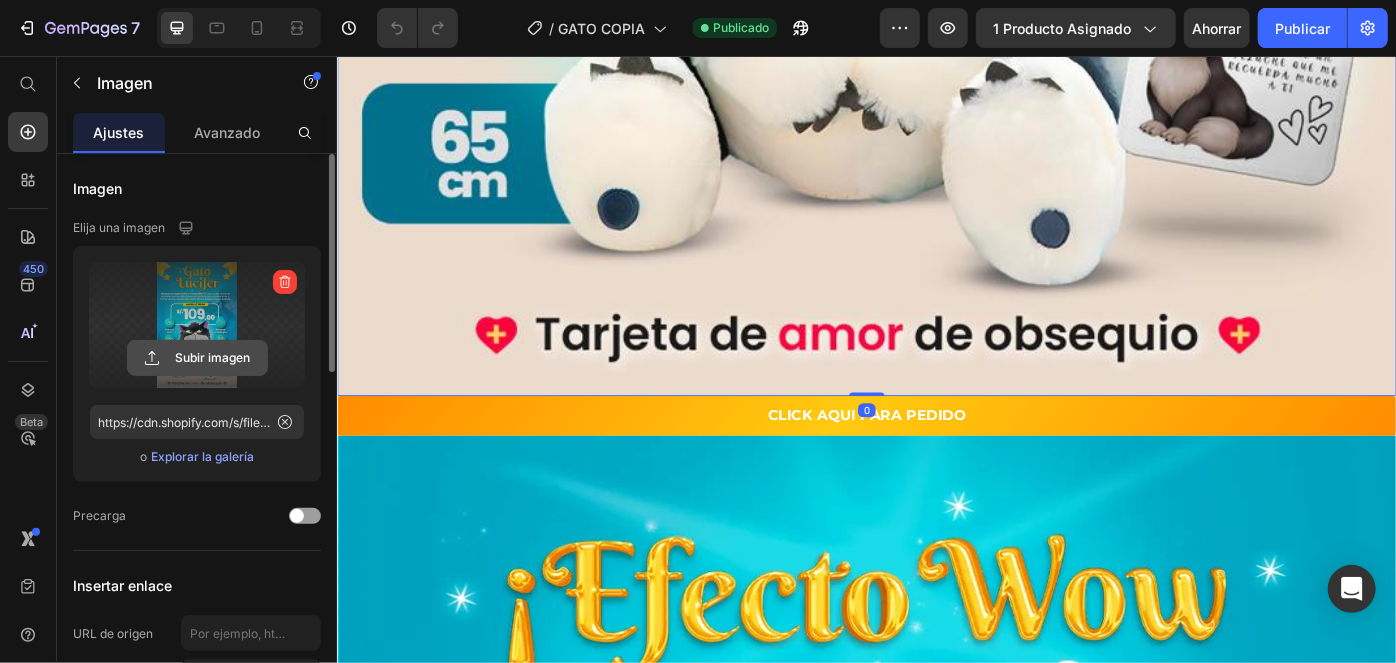 click 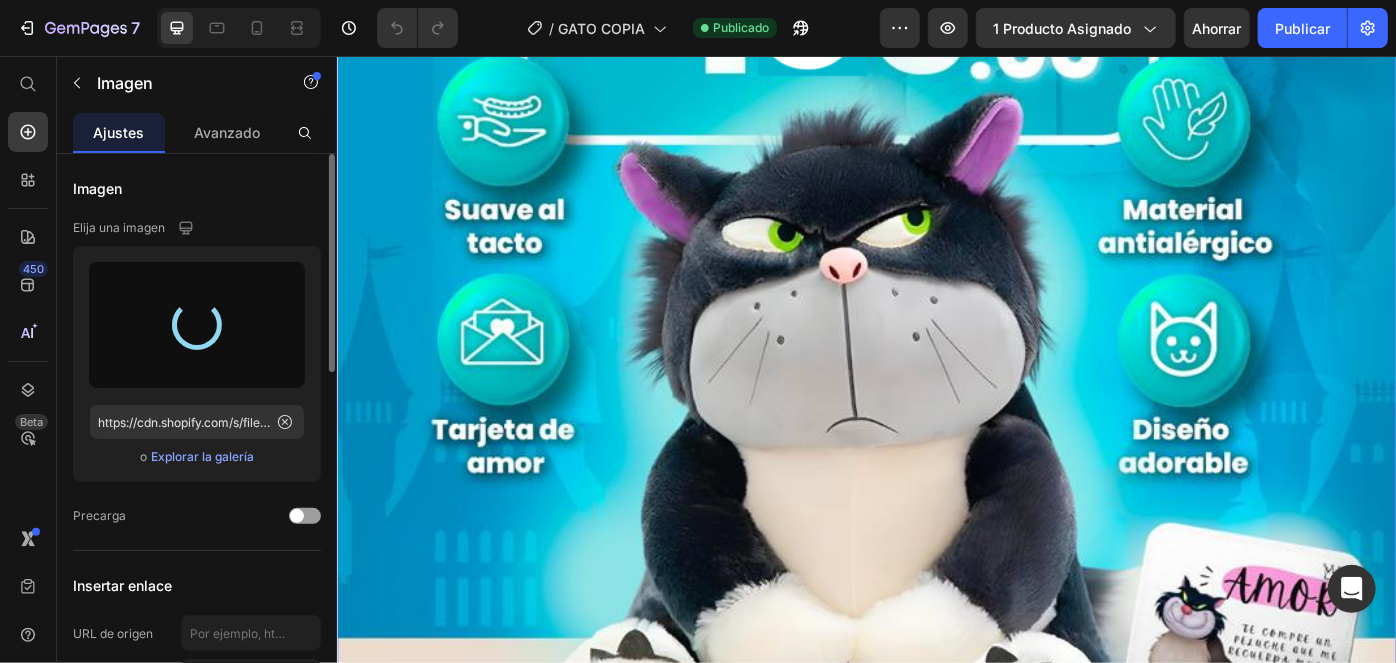 scroll, scrollTop: 1181, scrollLeft: 0, axis: vertical 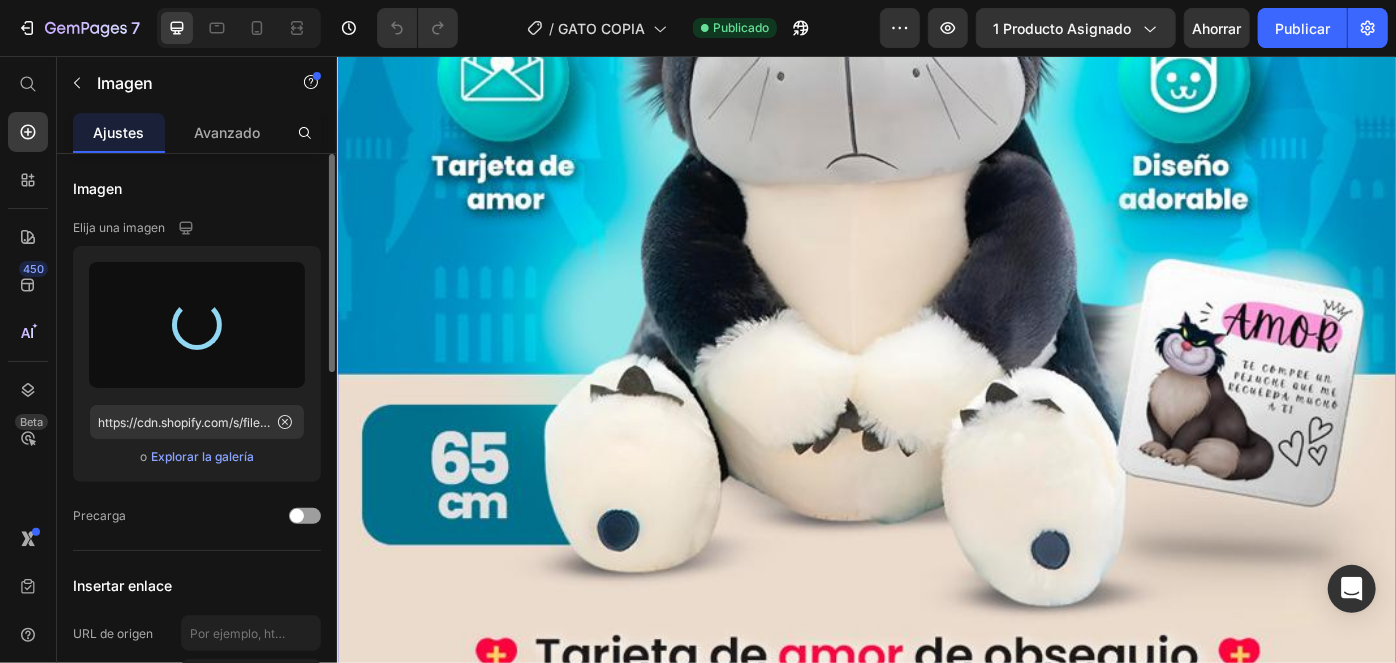 type on "https://cdn.shopify.com/s/files/1/0784/0628/7661/files/gempages_530341281289733018-fc5b73de-ba4c-498f-b3ac-fd20057d1e79.png" 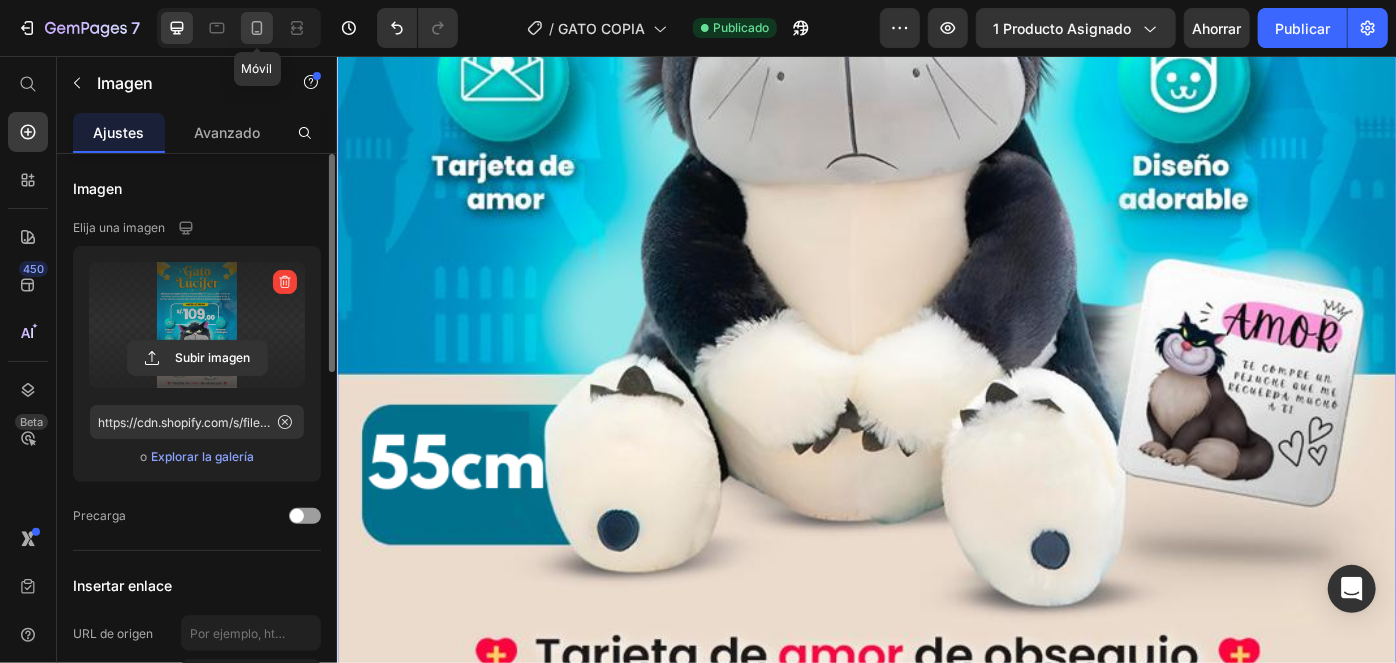 click 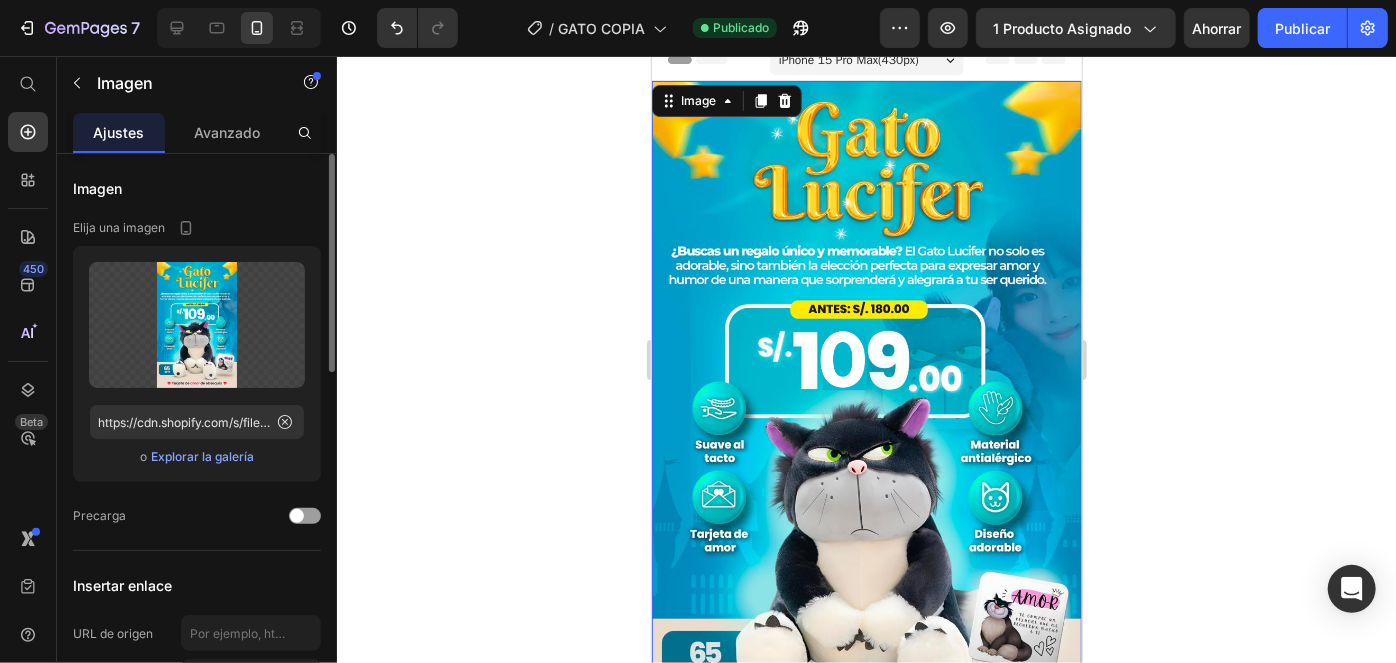 scroll, scrollTop: 0, scrollLeft: 0, axis: both 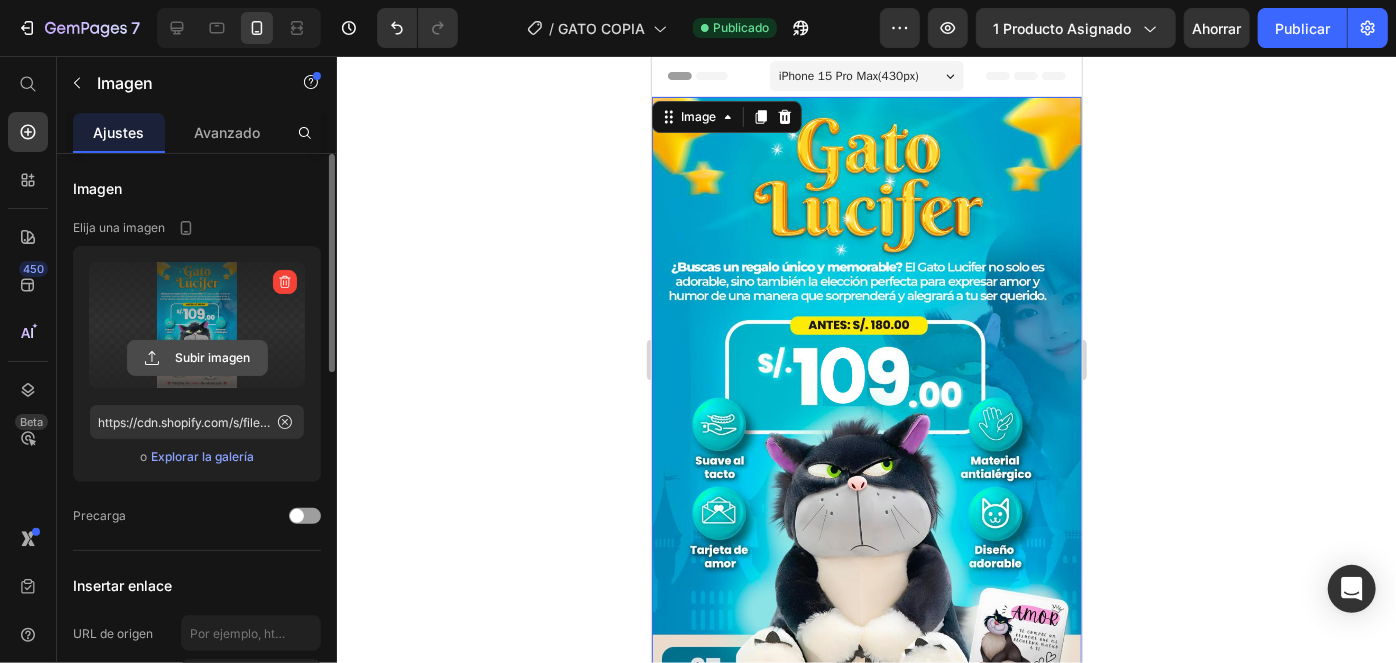 click 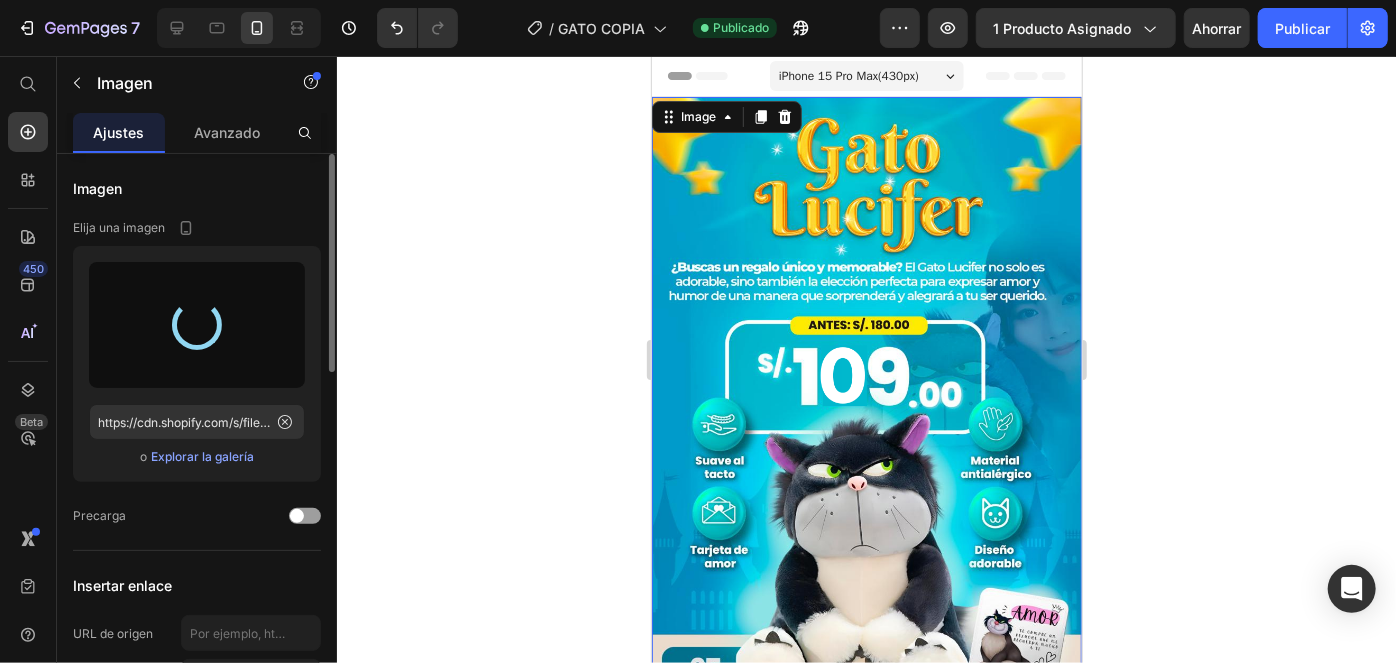 type on "https://cdn.shopify.com/s/files/1/0784/0628/7661/files/gempages_530341281289733018-fc5b73de-ba4c-498f-b3ac-fd20057d1e79.png" 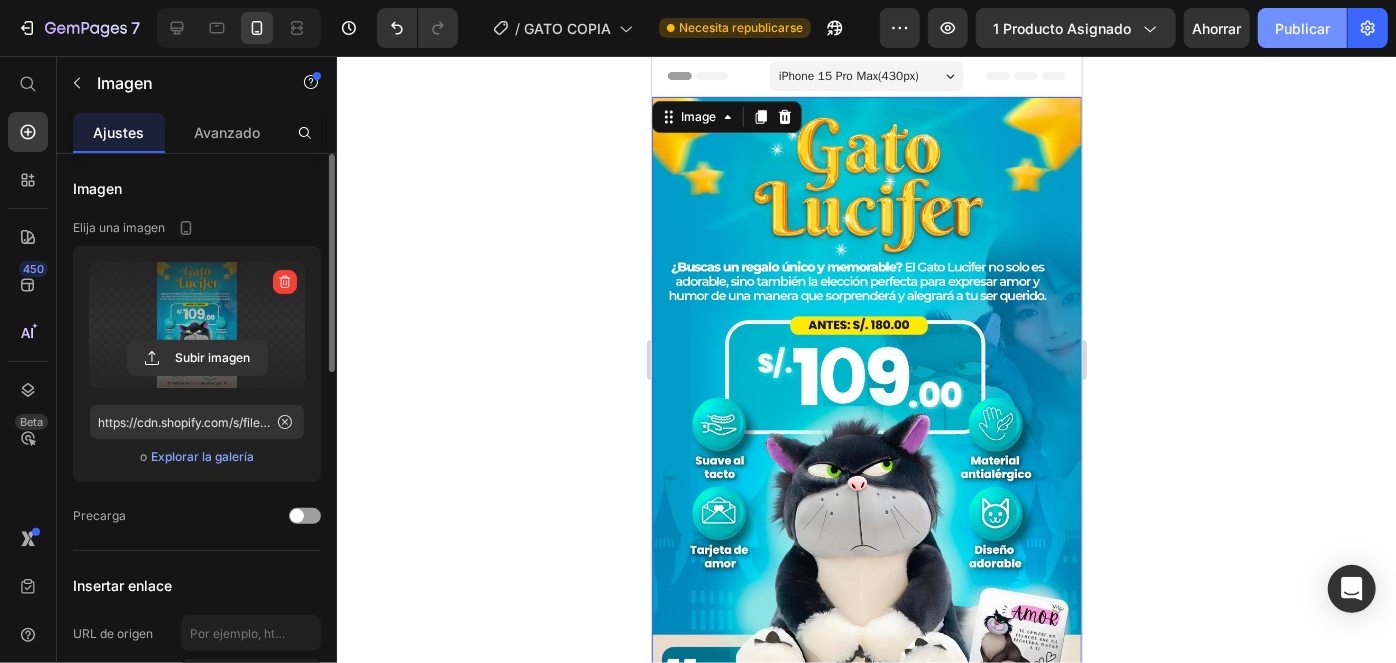 click on "Publicar" at bounding box center (1302, 28) 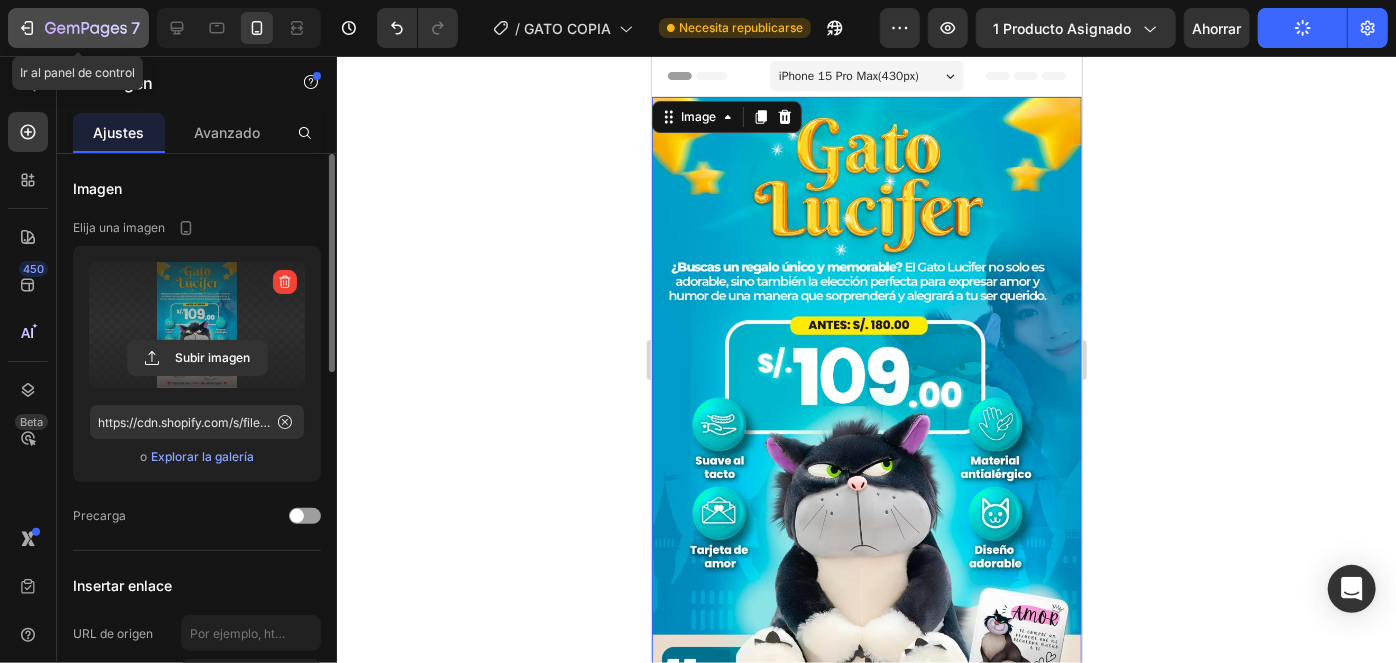 click 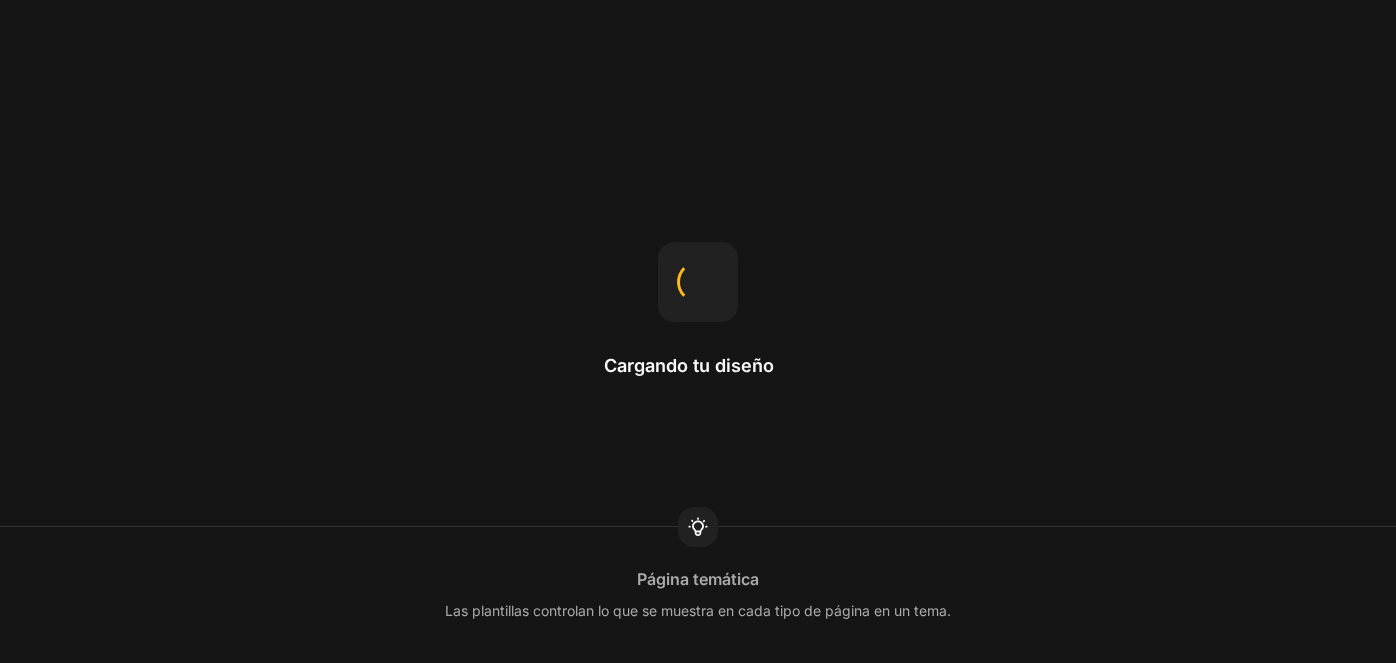 scroll, scrollTop: 0, scrollLeft: 0, axis: both 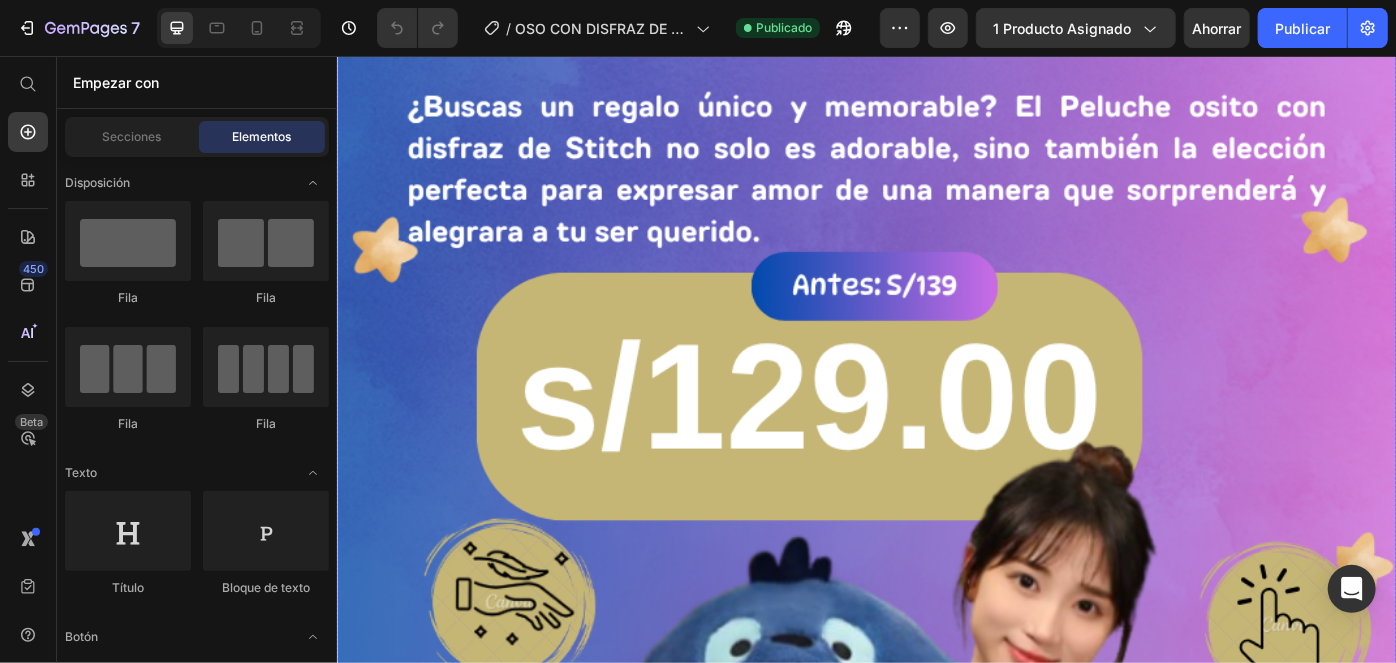 drag, startPoint x: 919, startPoint y: 421, endPoint x: 827, endPoint y: 405, distance: 93.38094 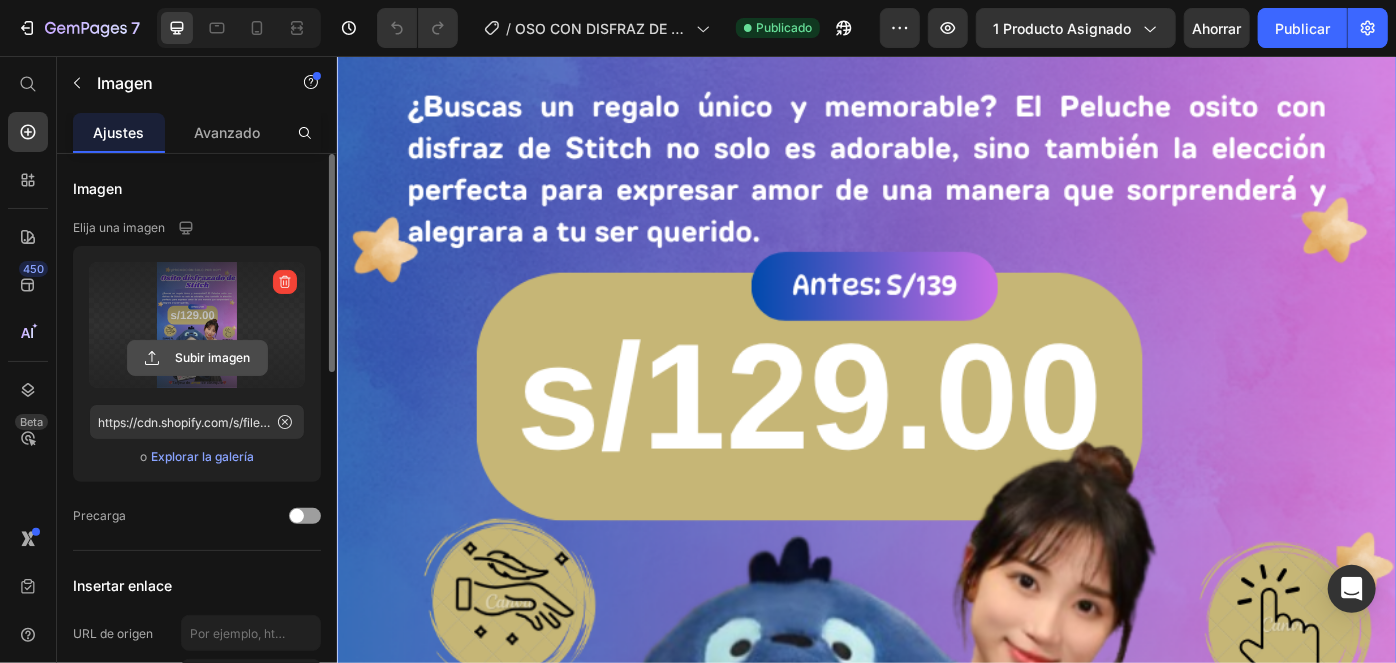 click 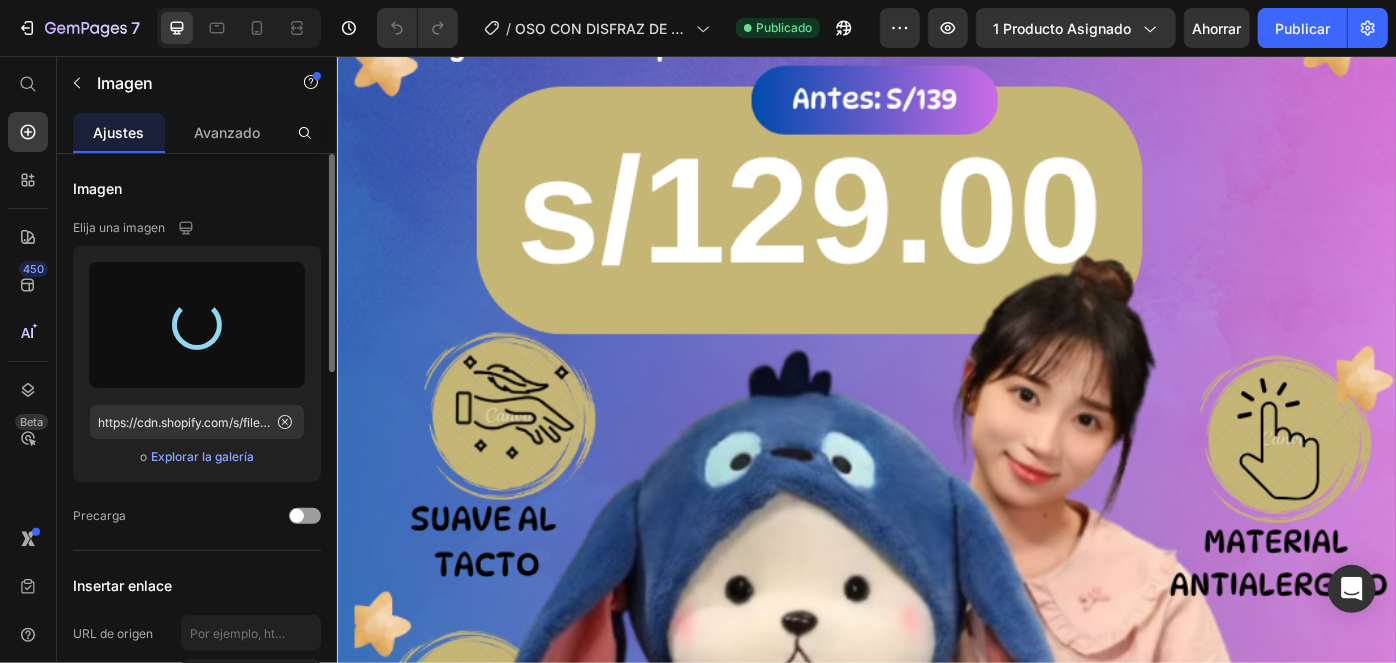 scroll, scrollTop: 1000, scrollLeft: 0, axis: vertical 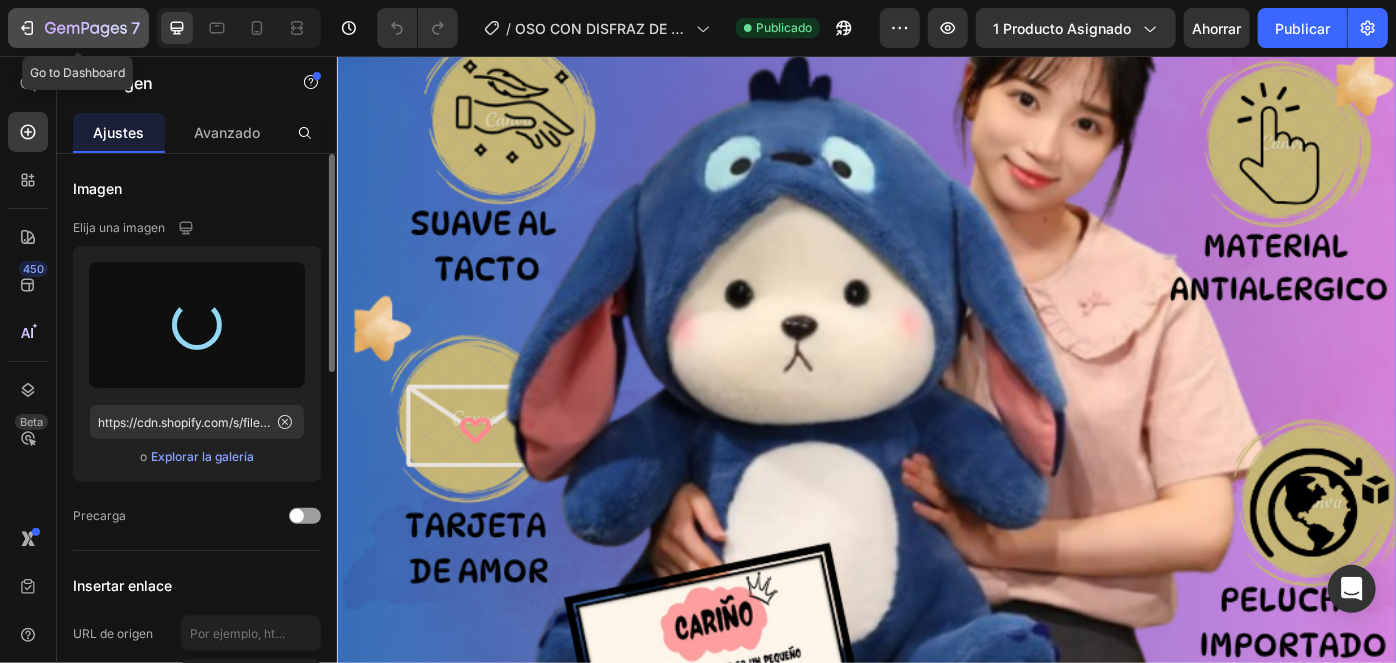 type on "https://cdn.shopify.com/s/files/1/0784/0628/7661/files/gempages_530341281289733018-d0f81c34-2795-4af7-bbbb-3634d9d5b173.png" 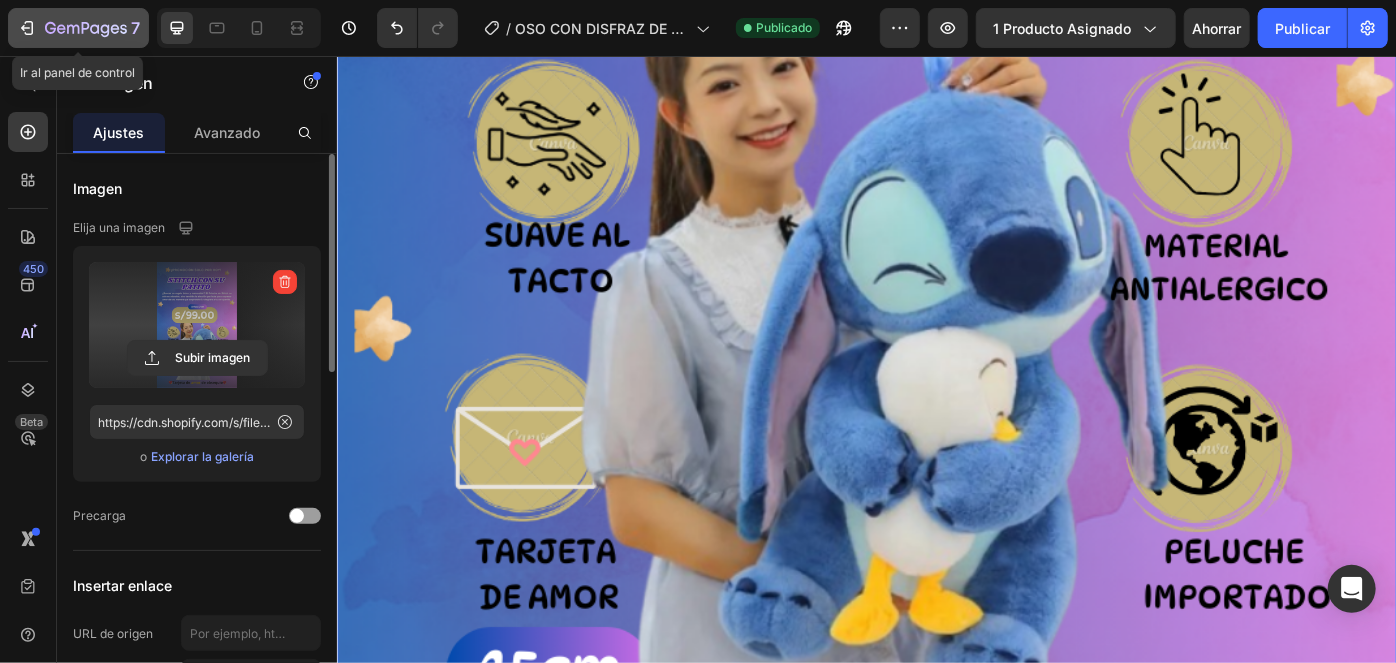 click 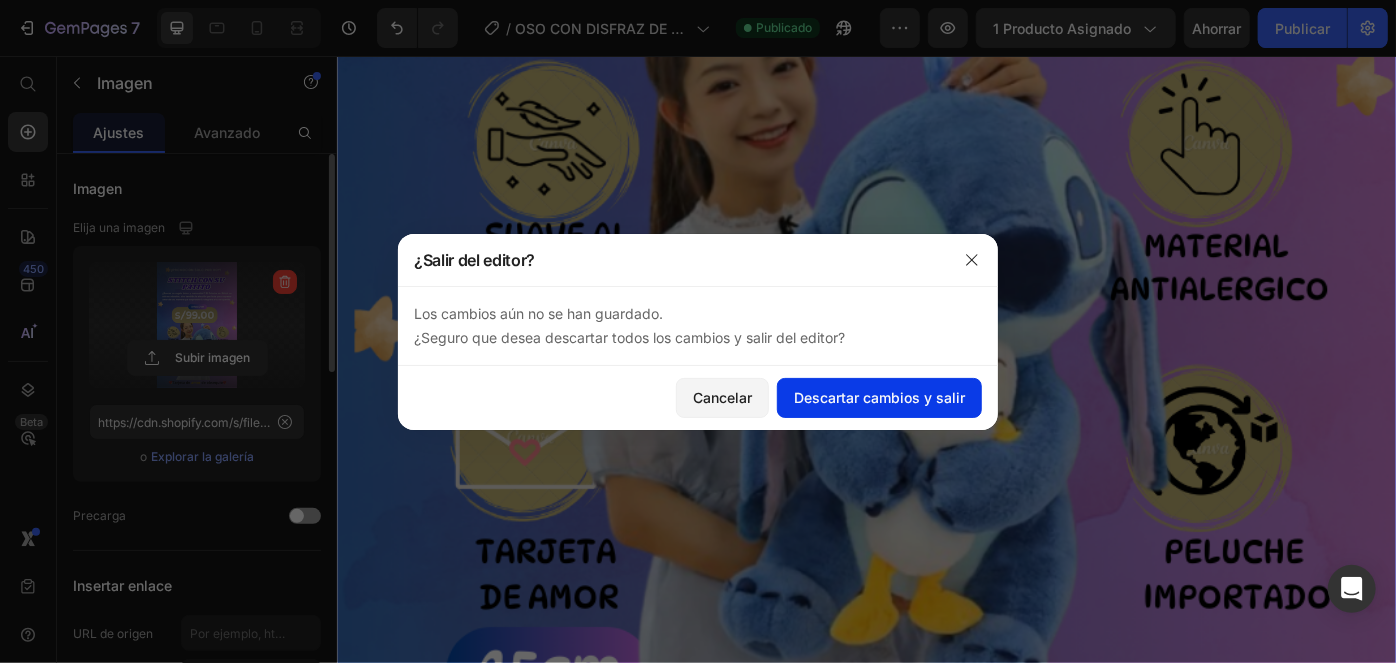 click on "Descartar cambios y salir" 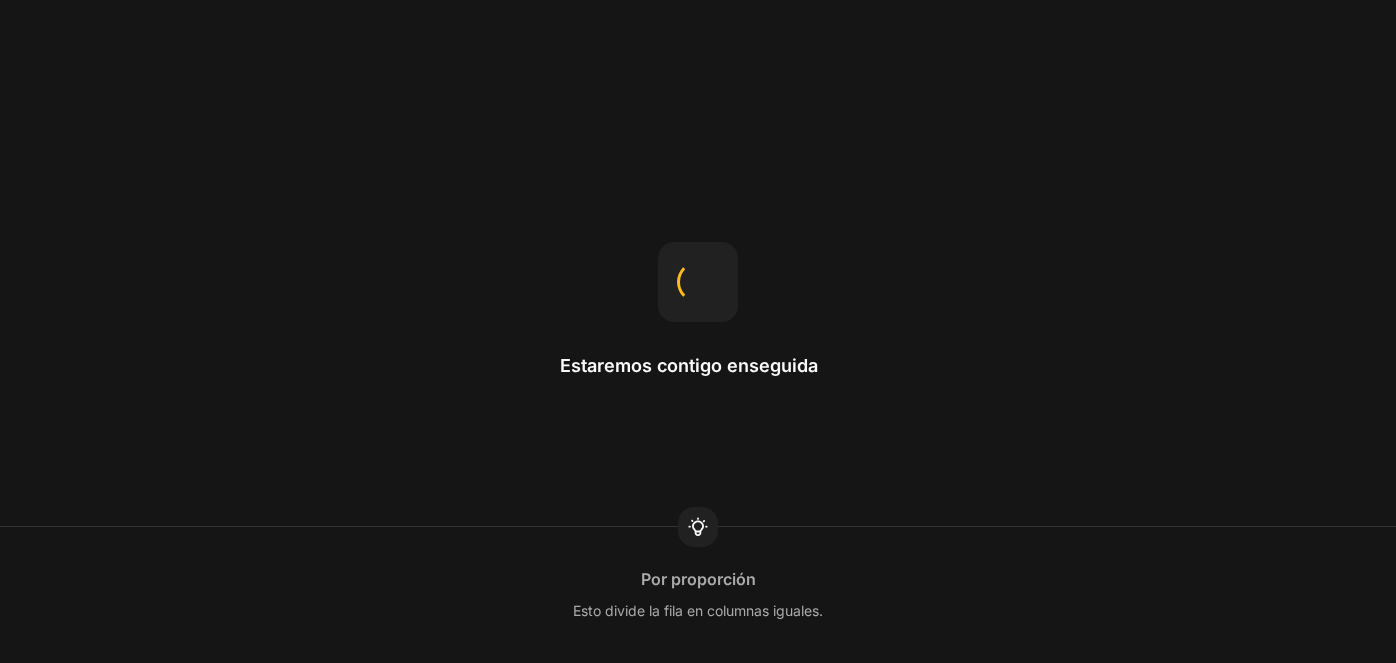scroll, scrollTop: 0, scrollLeft: 0, axis: both 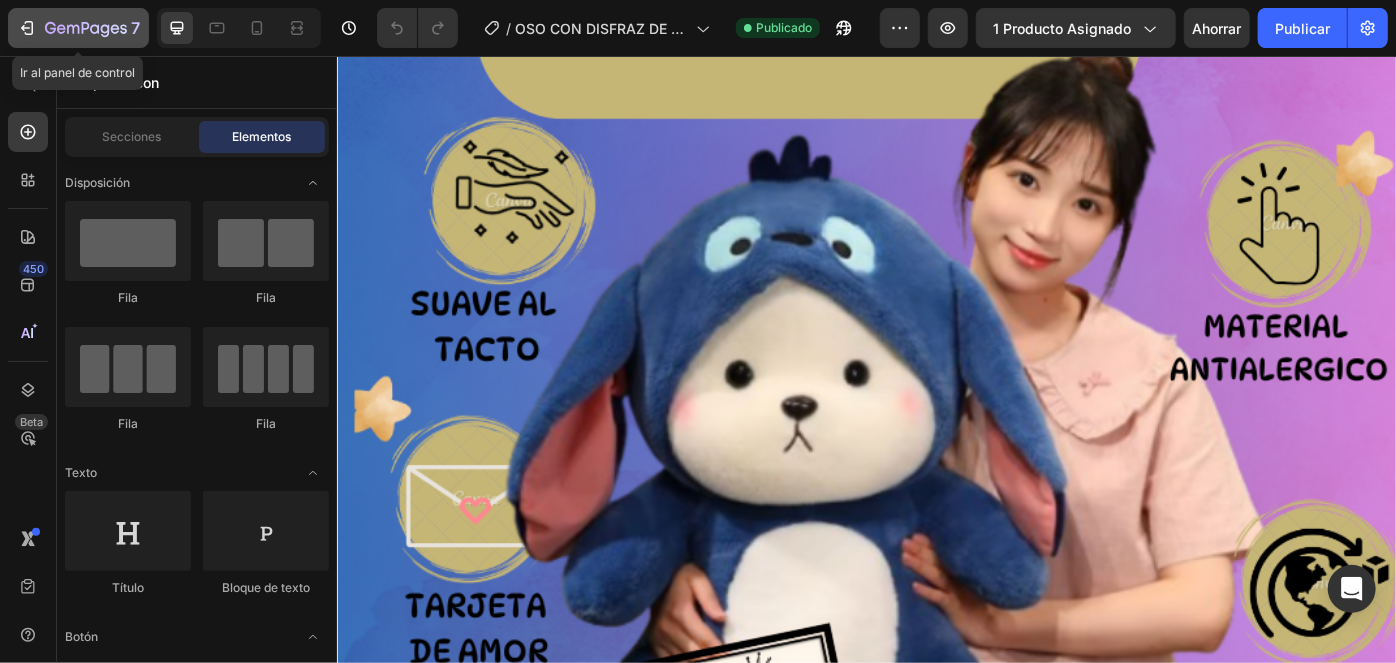 click 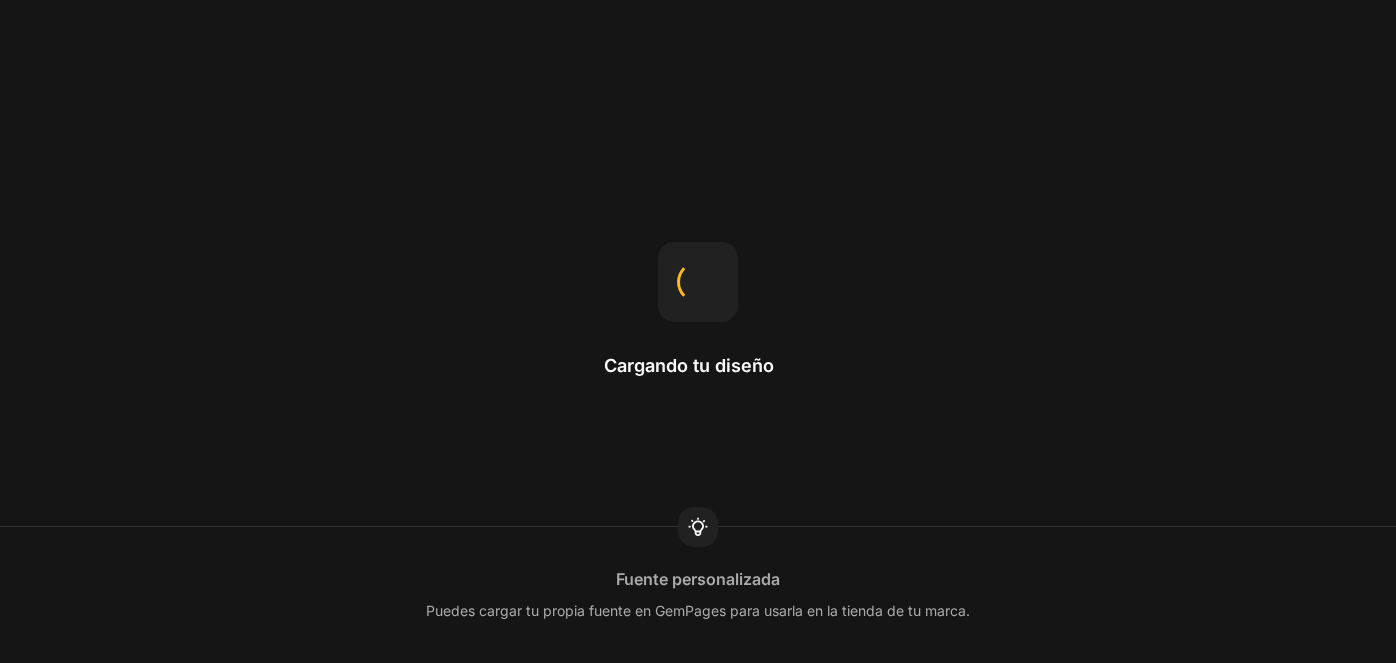scroll, scrollTop: 0, scrollLeft: 0, axis: both 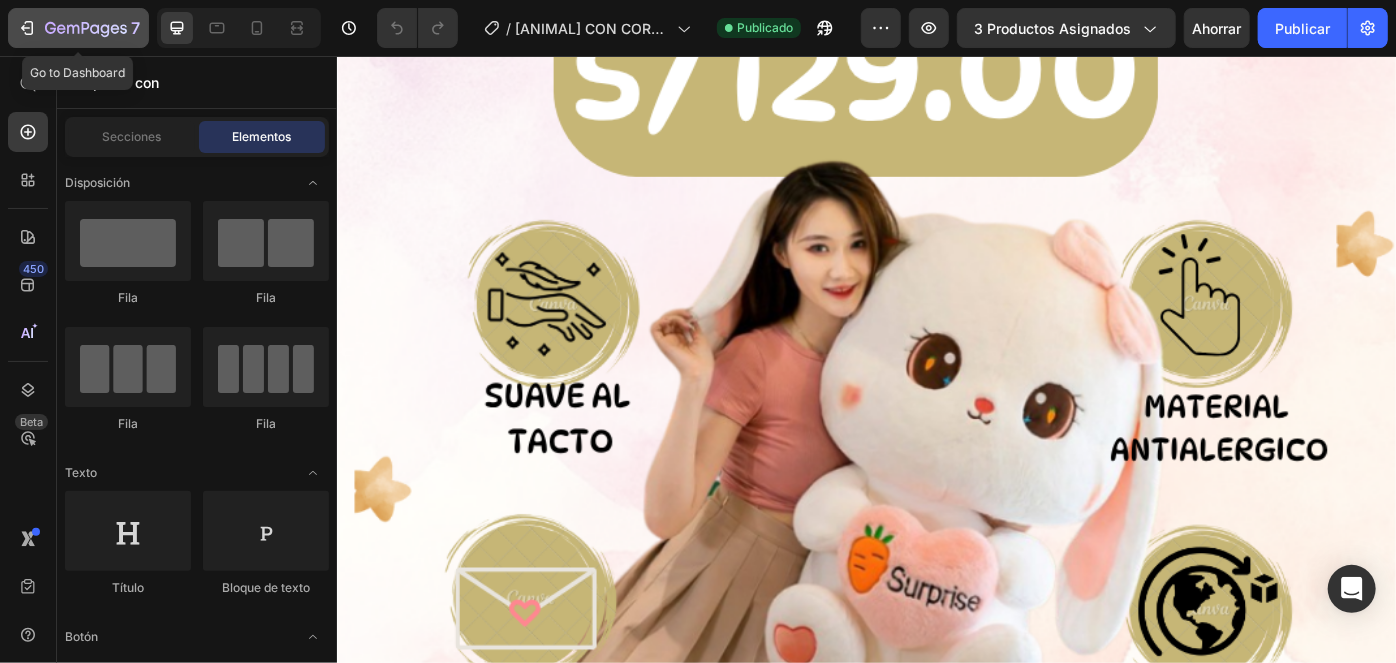 click 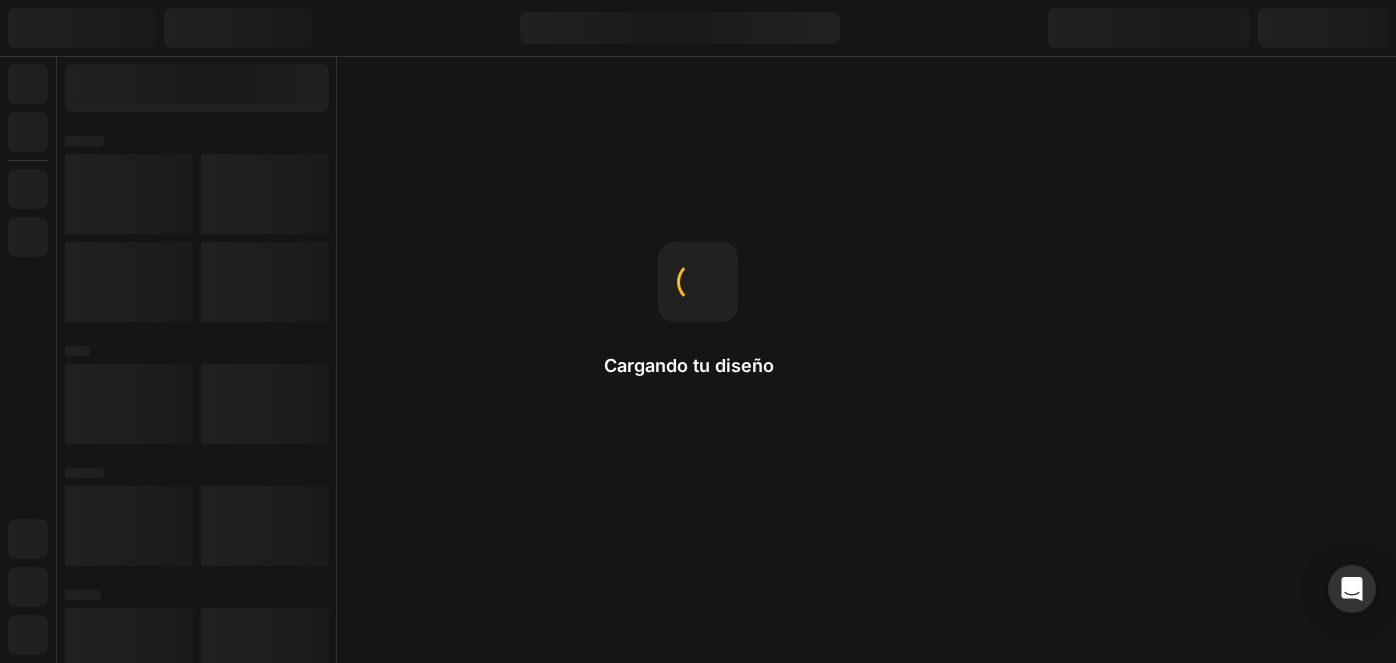 scroll, scrollTop: 0, scrollLeft: 0, axis: both 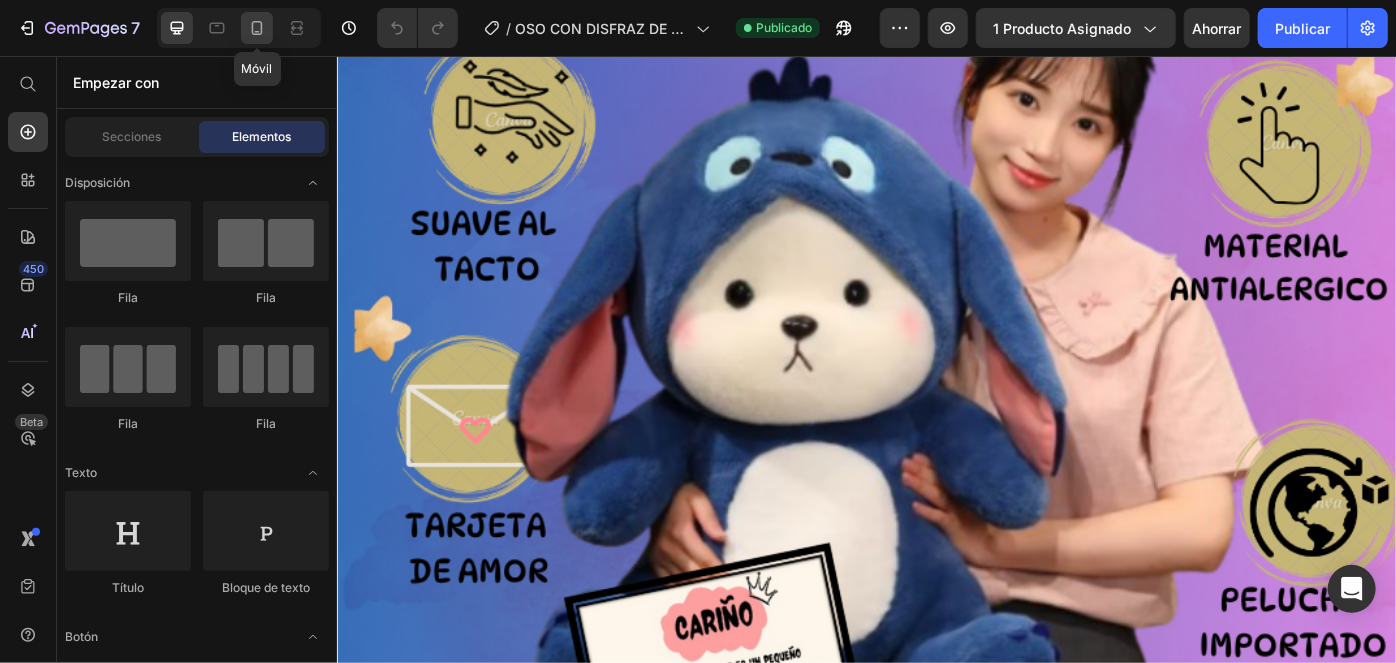 click 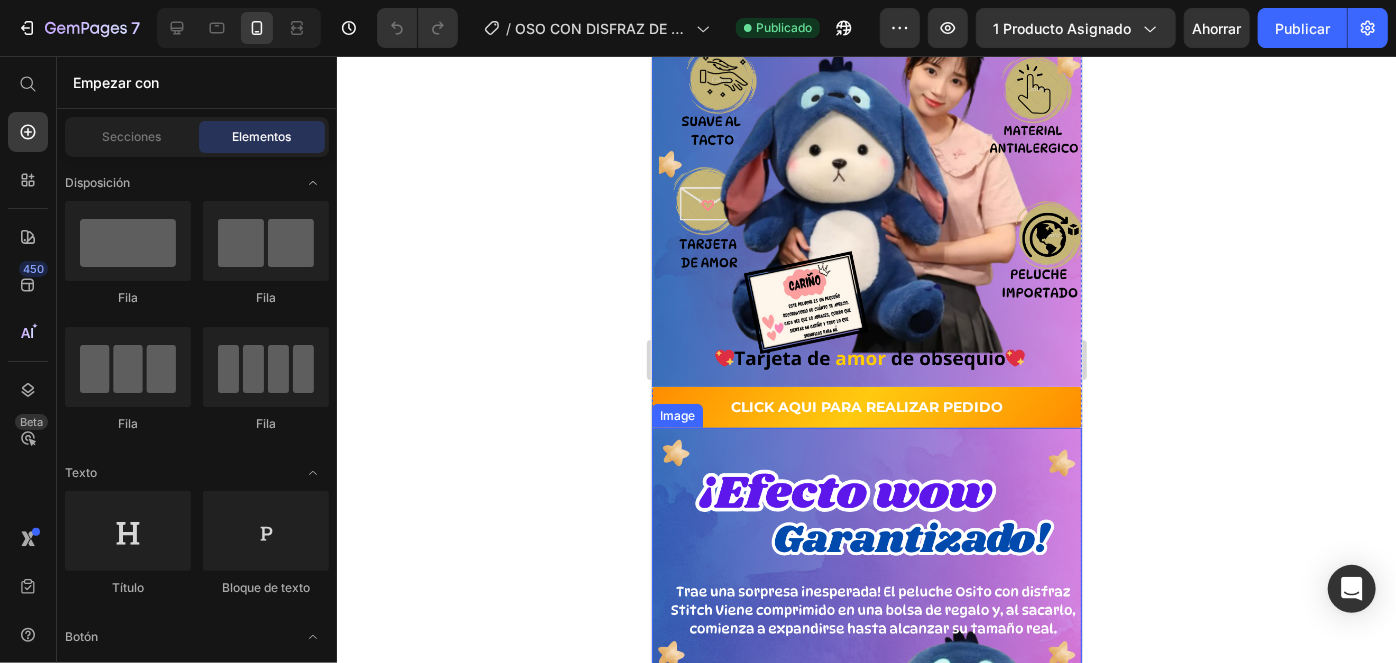 scroll, scrollTop: 545, scrollLeft: 0, axis: vertical 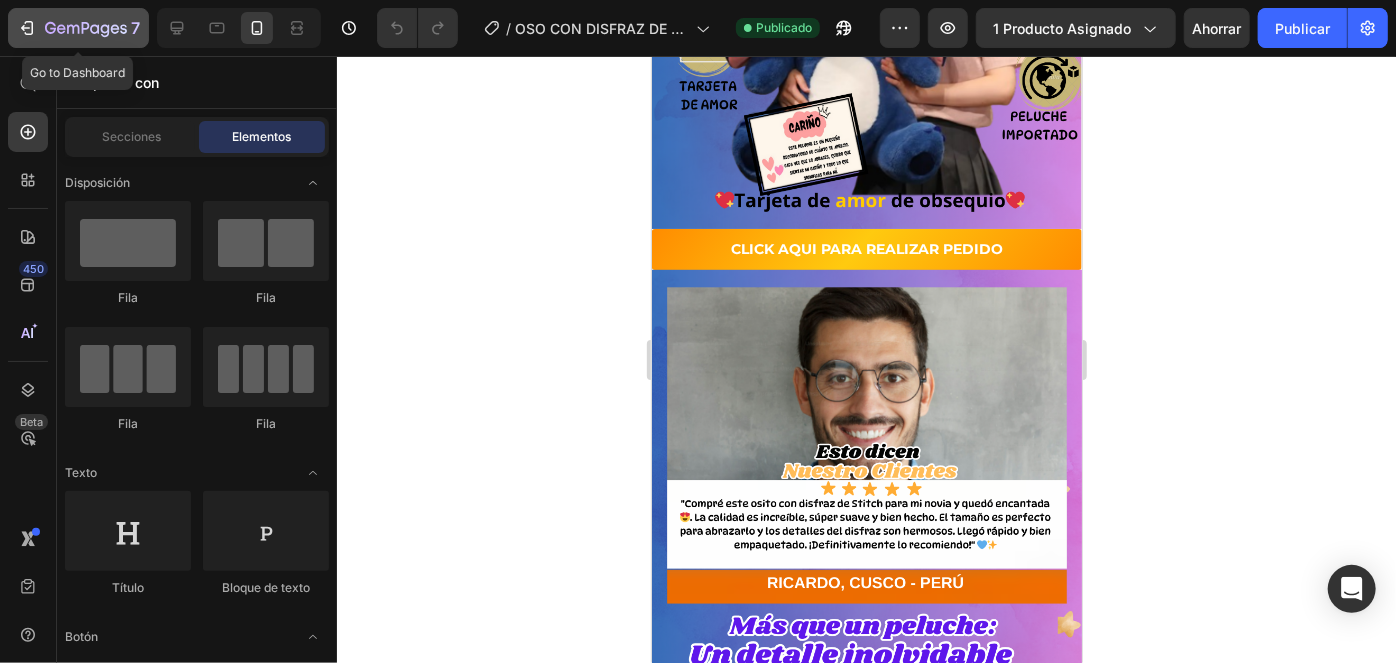 click 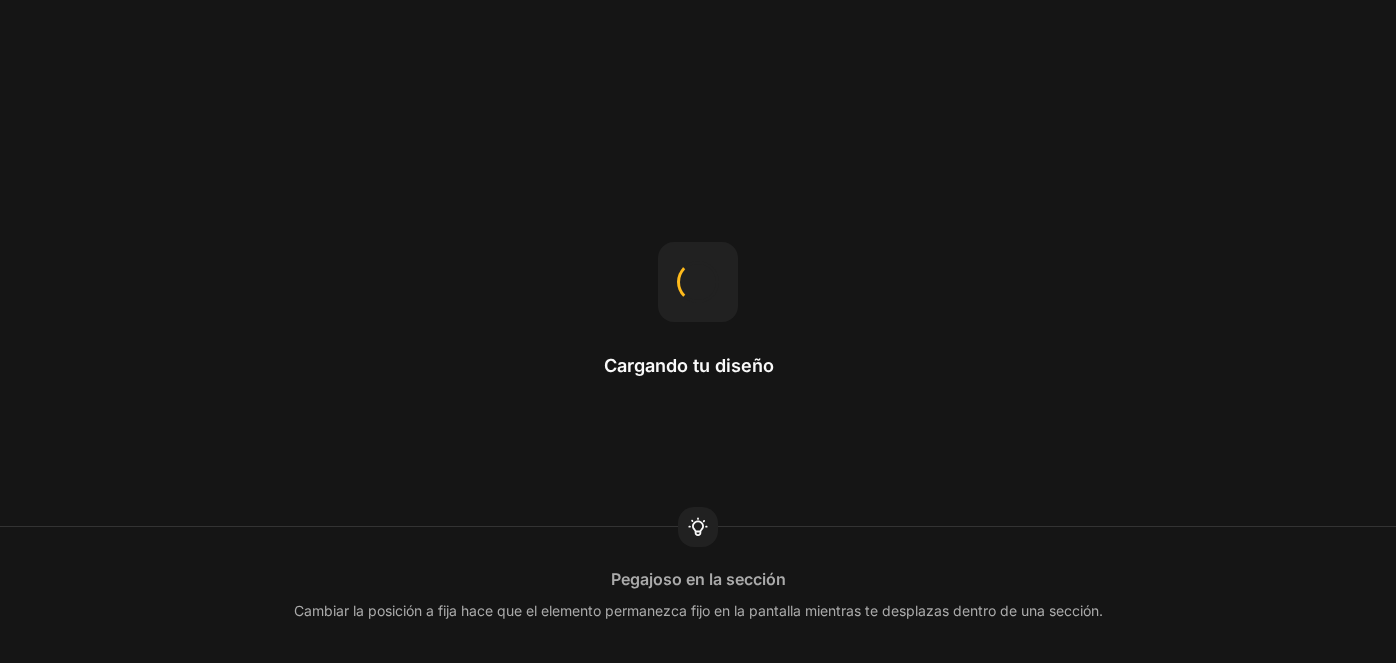 scroll, scrollTop: 0, scrollLeft: 0, axis: both 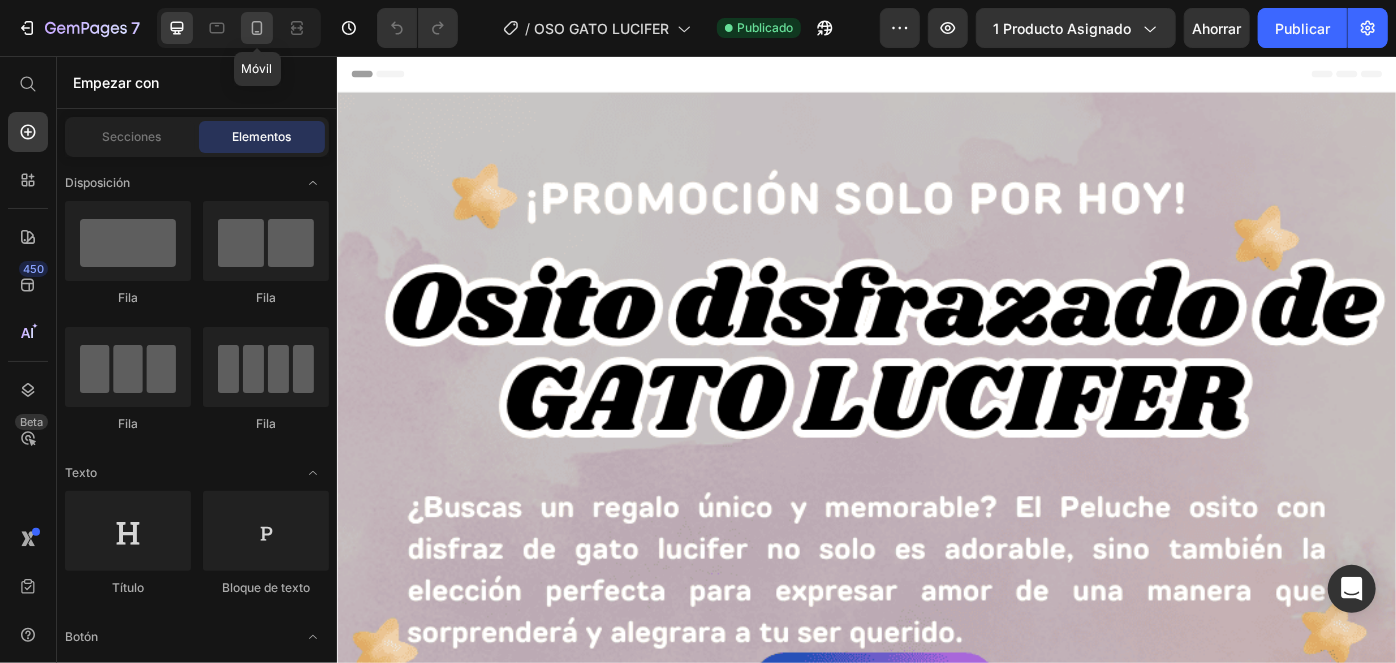 click 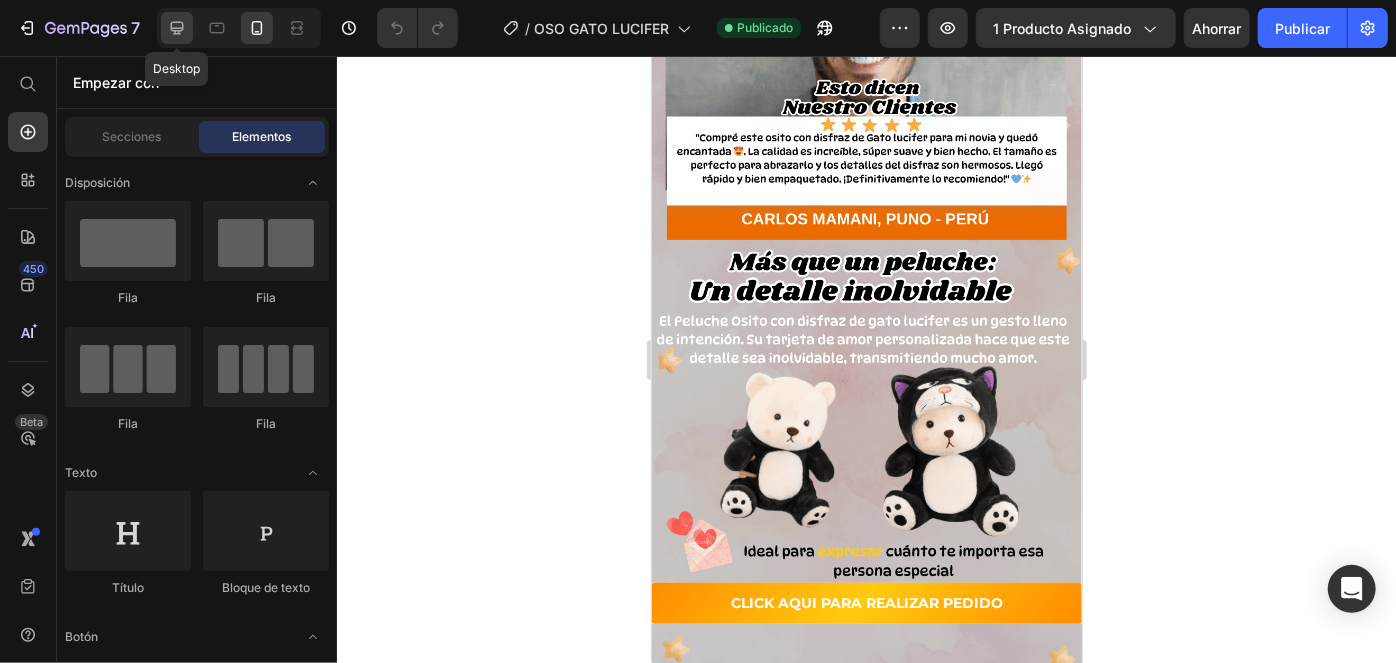 click 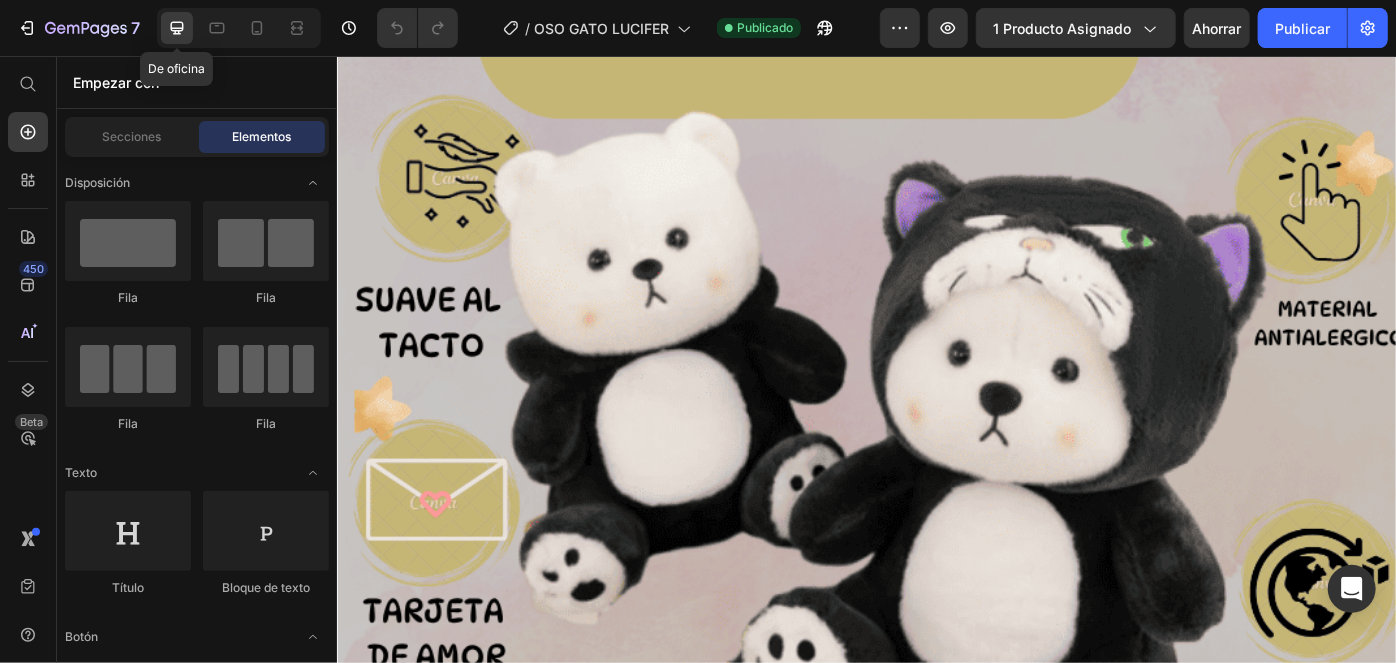scroll, scrollTop: 2125, scrollLeft: 0, axis: vertical 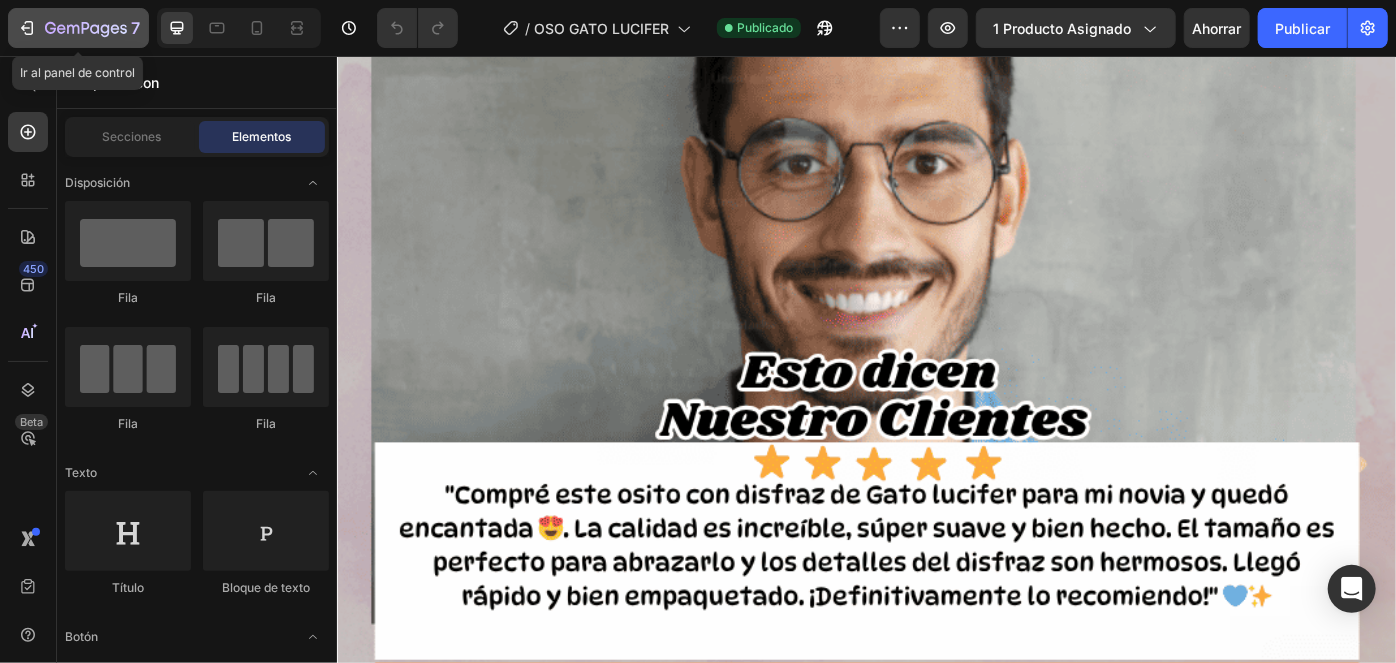 click 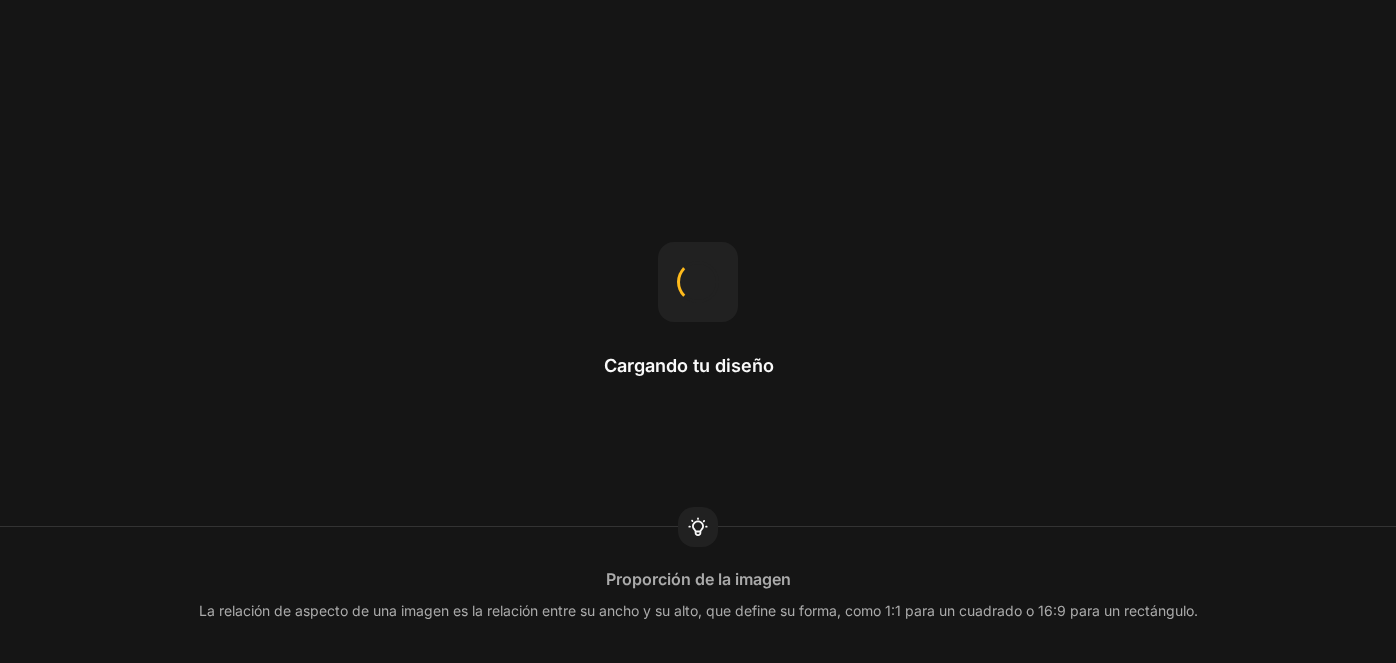 scroll, scrollTop: 0, scrollLeft: 0, axis: both 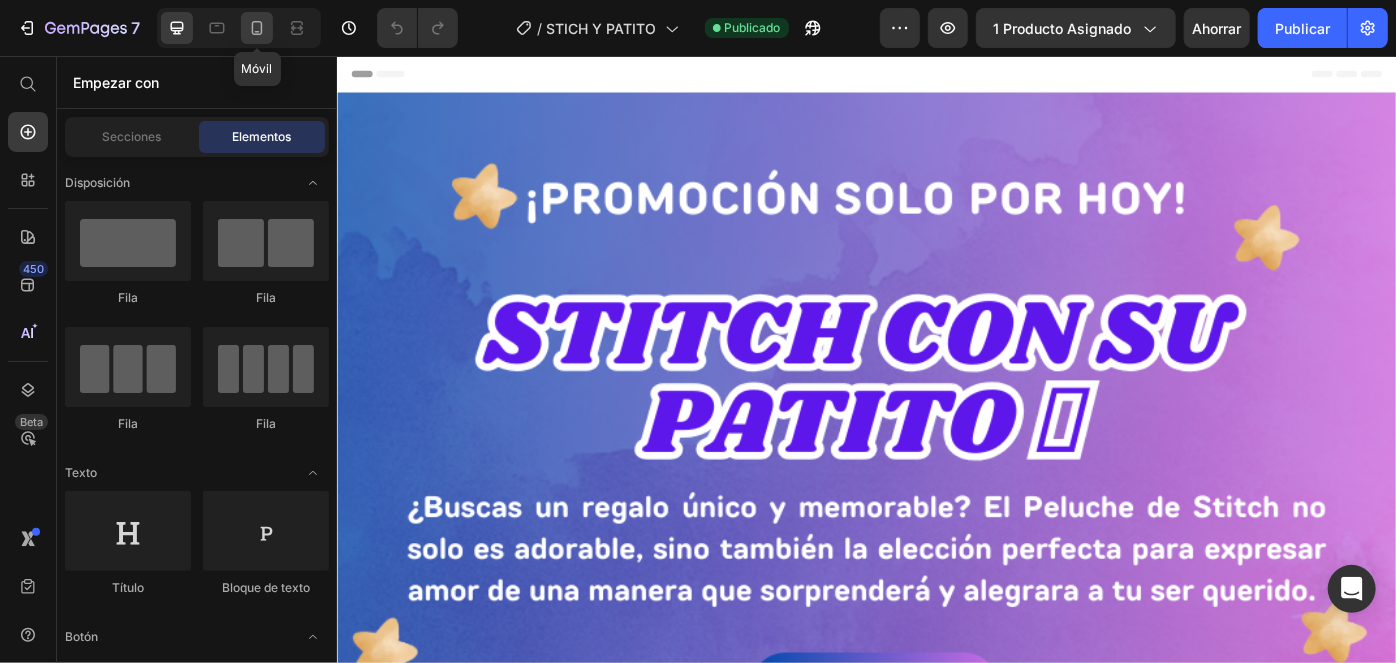 click 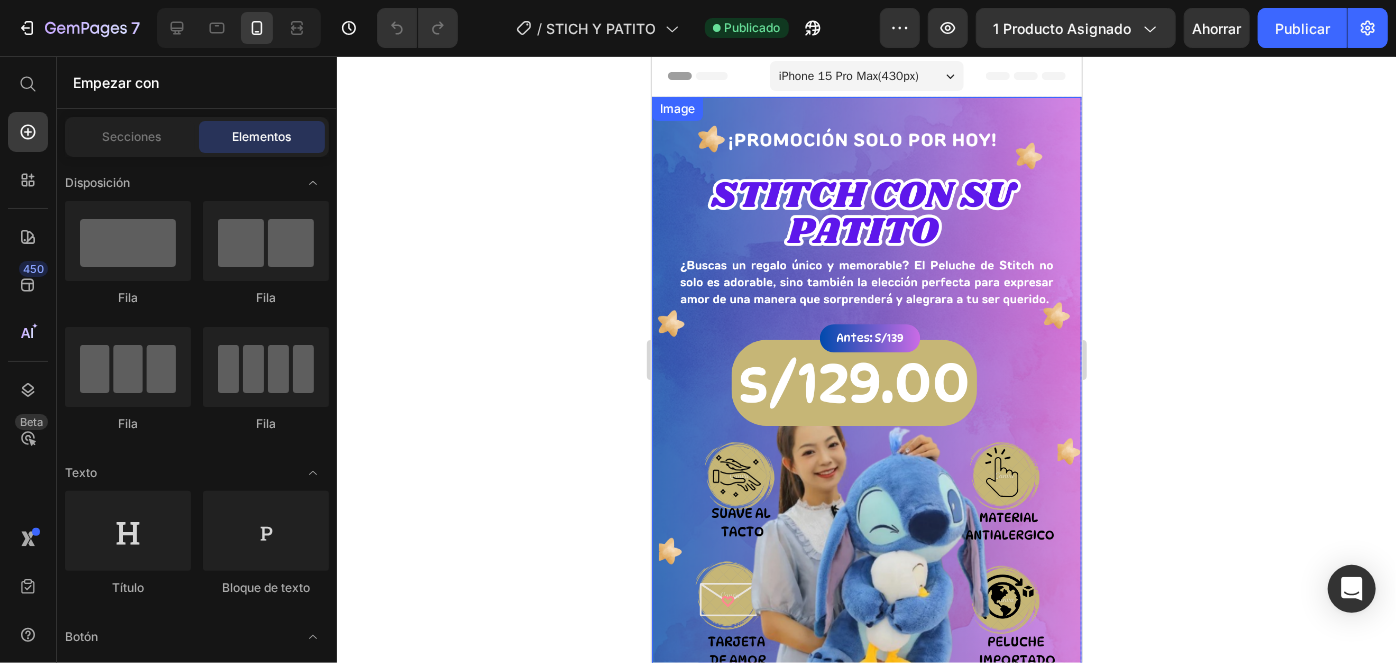click at bounding box center [866, 434] 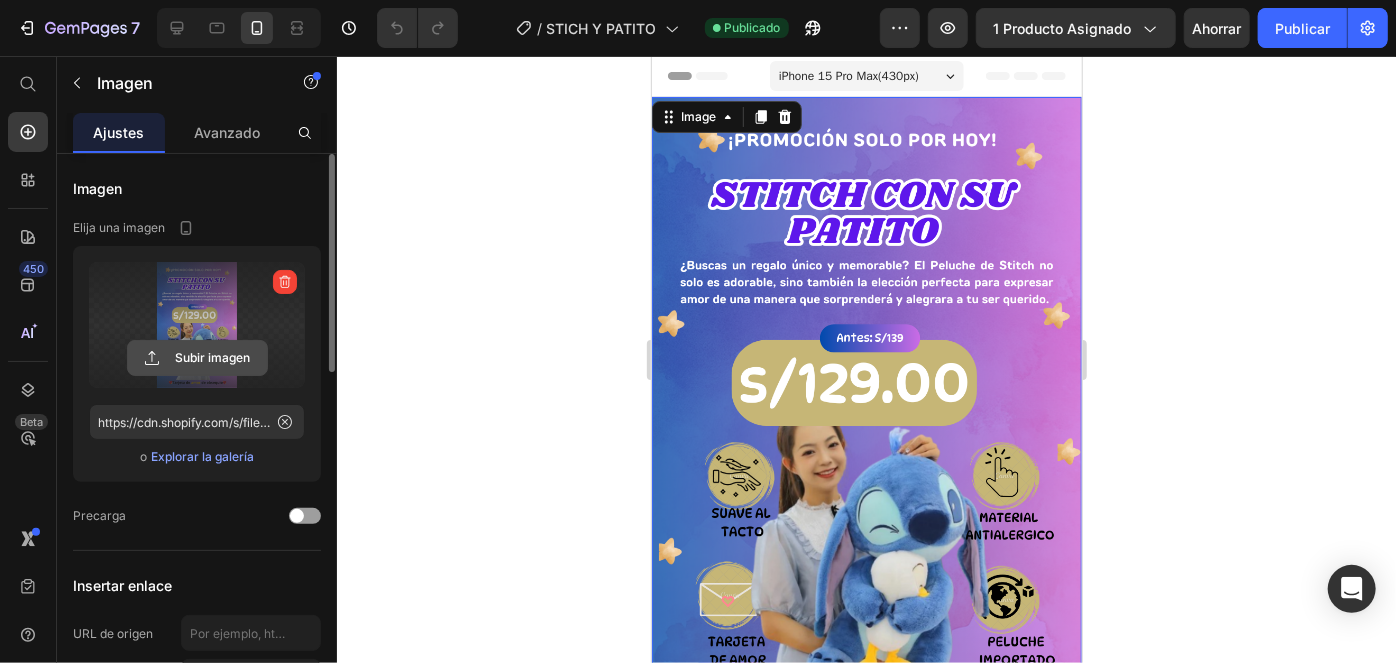 click 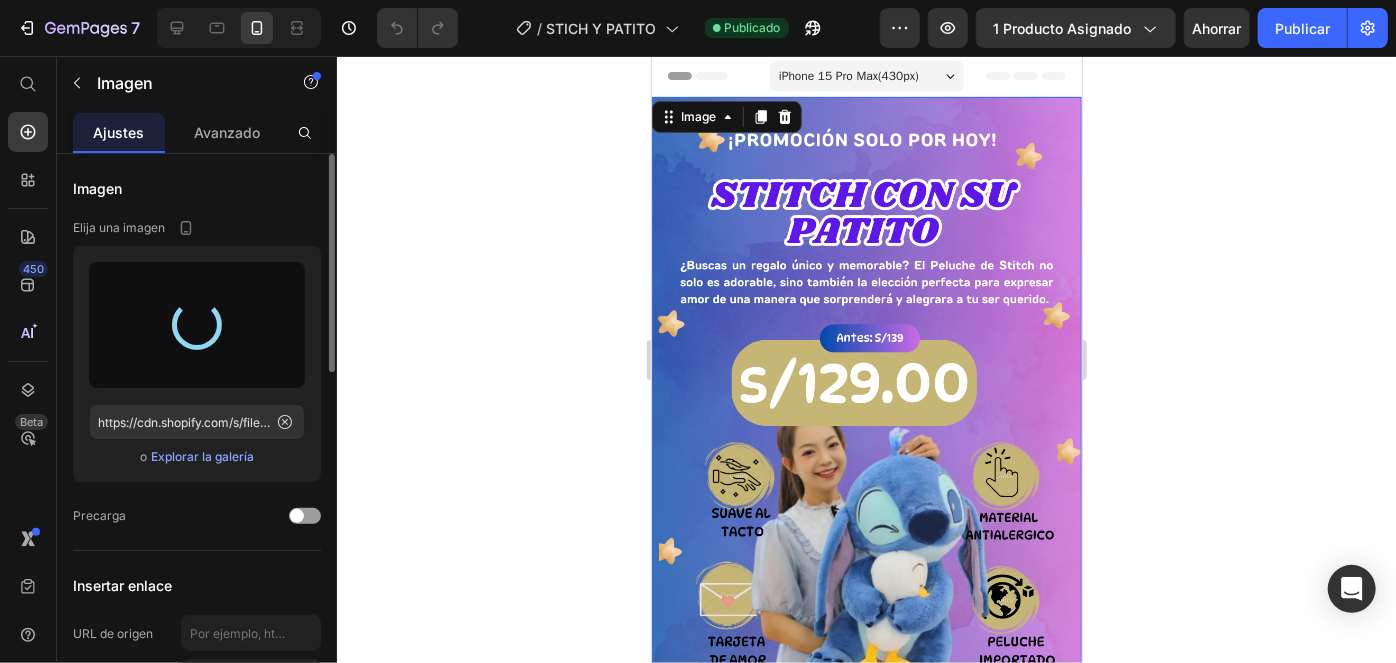 type on "https://cdn.shopify.com/s/files/1/0784/0628/7661/files/gempages_530341281289733018-d0f81c34-2795-4af7-bbbb-3634d9d5b173.png" 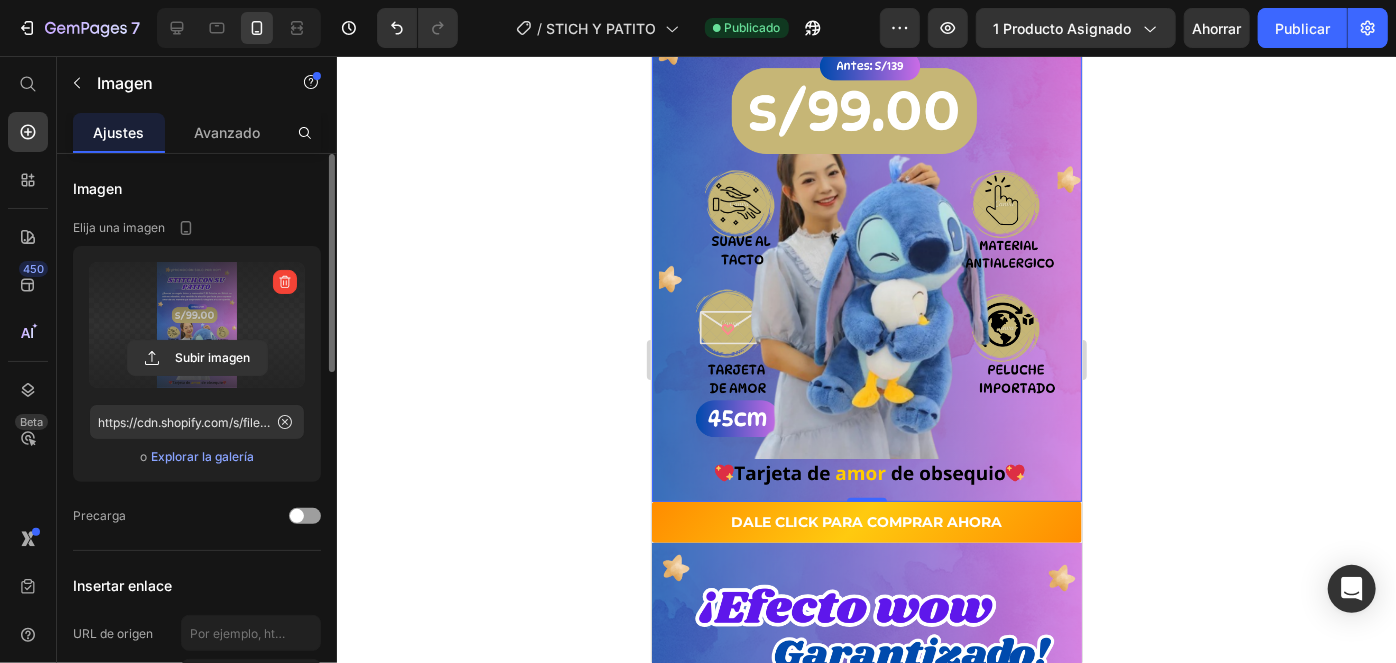 scroll, scrollTop: 0, scrollLeft: 0, axis: both 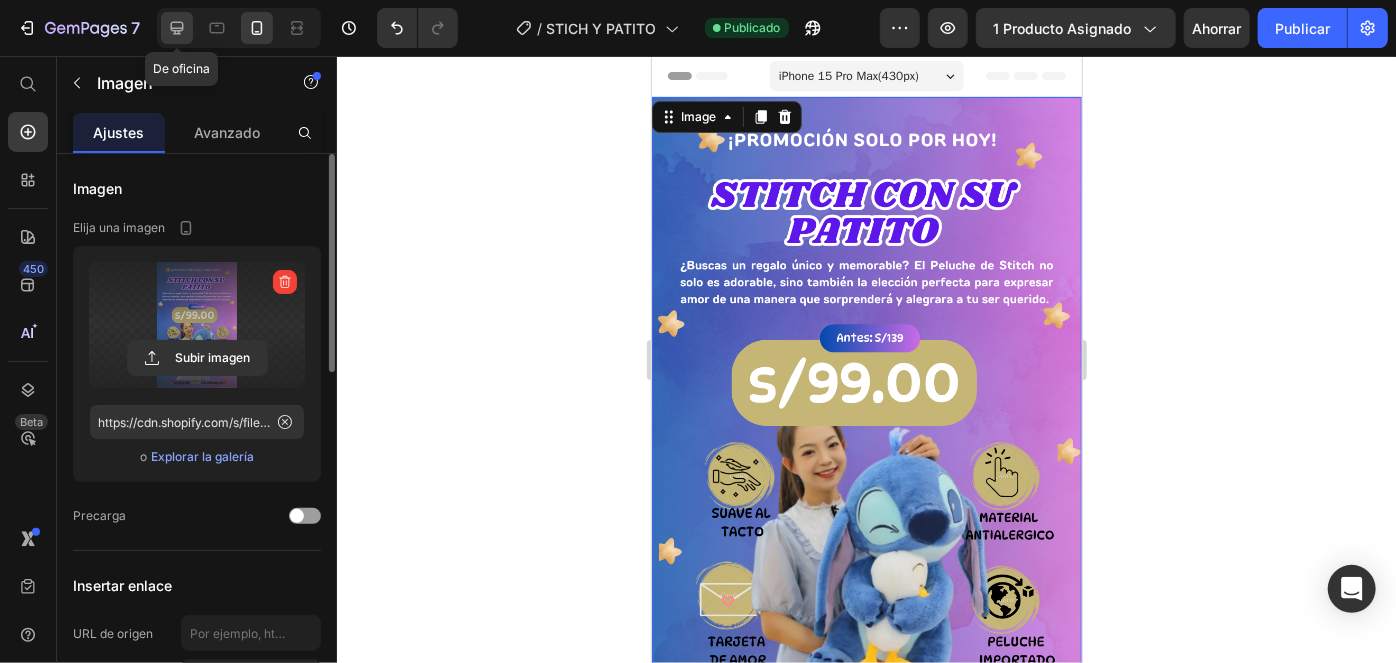 click 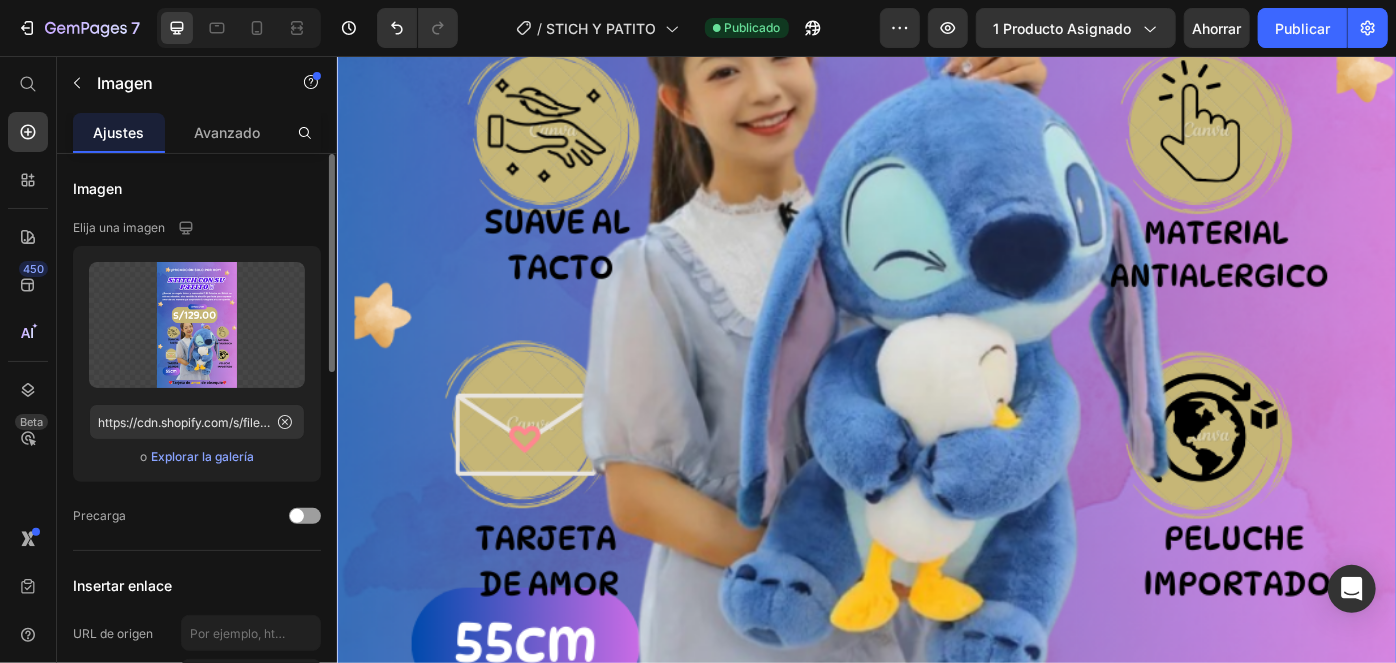 scroll, scrollTop: 1090, scrollLeft: 0, axis: vertical 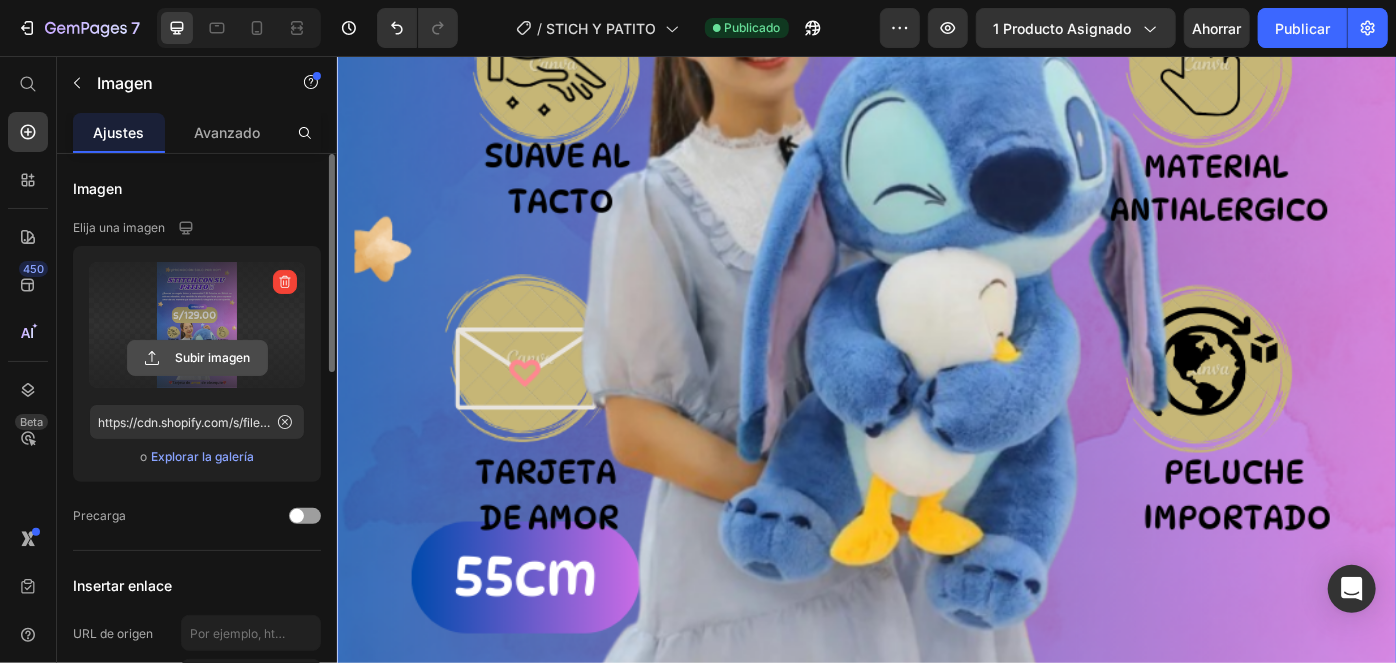click 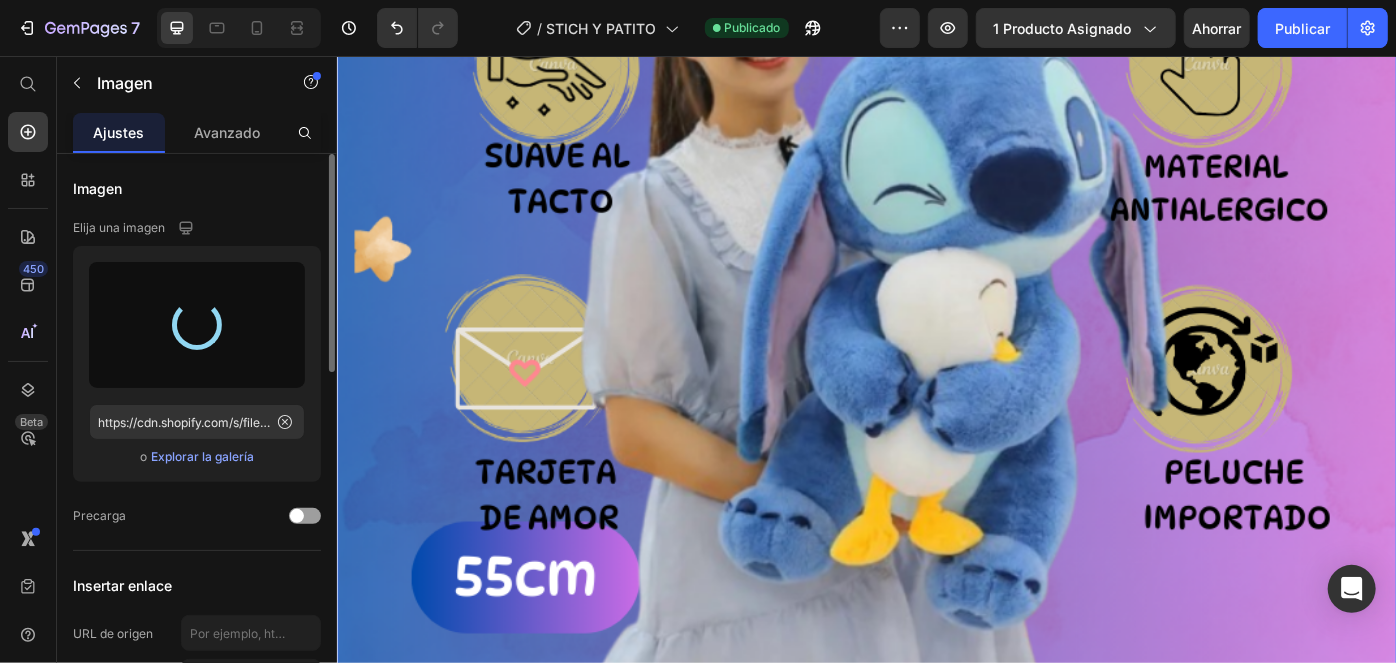 type on "https://cdn.shopify.com/s/files/1/0784/0628/7661/files/gempages_530341281289733018-d0f81c34-2795-4af7-bbbb-3634d9d5b173.png" 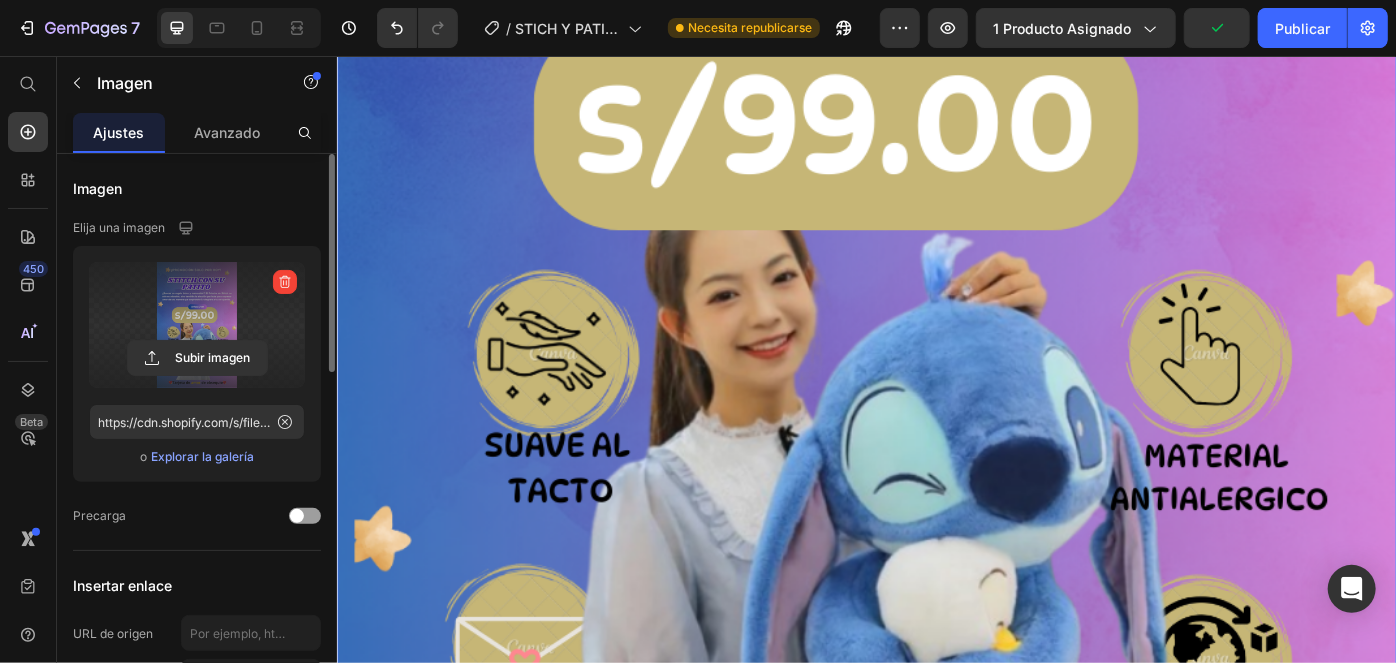 scroll, scrollTop: 545, scrollLeft: 0, axis: vertical 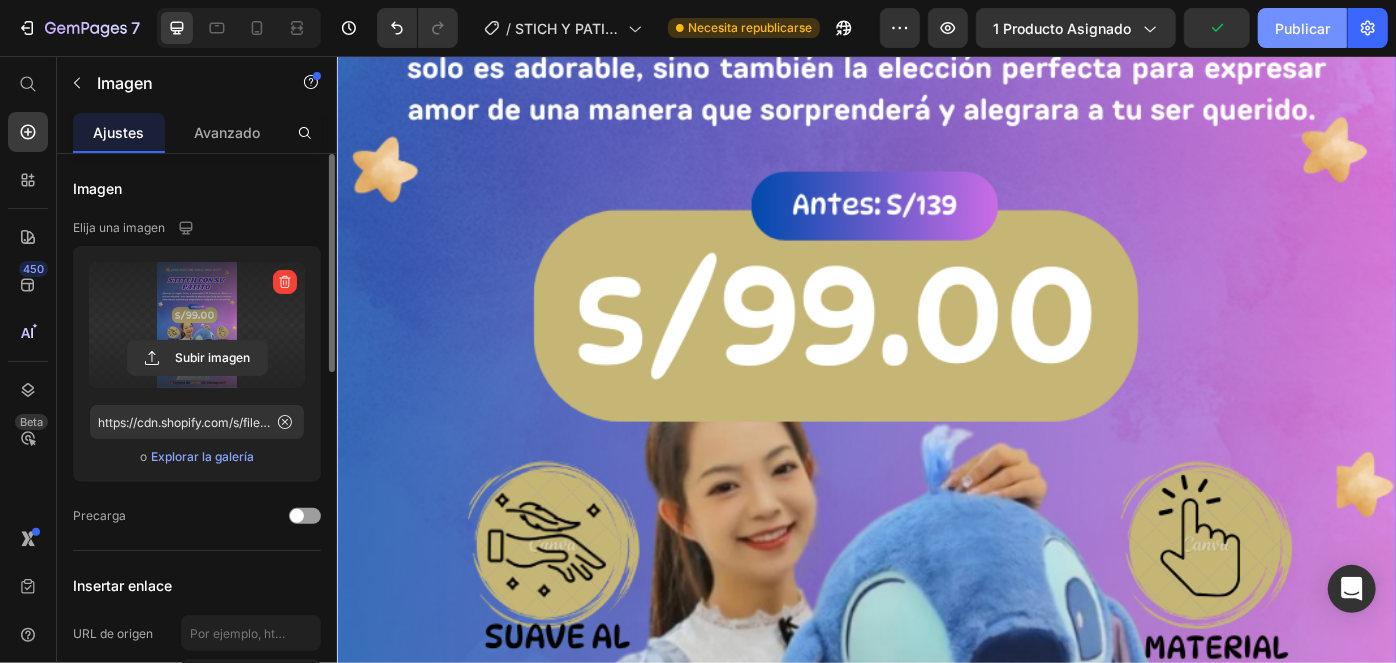 click on "Publicar" 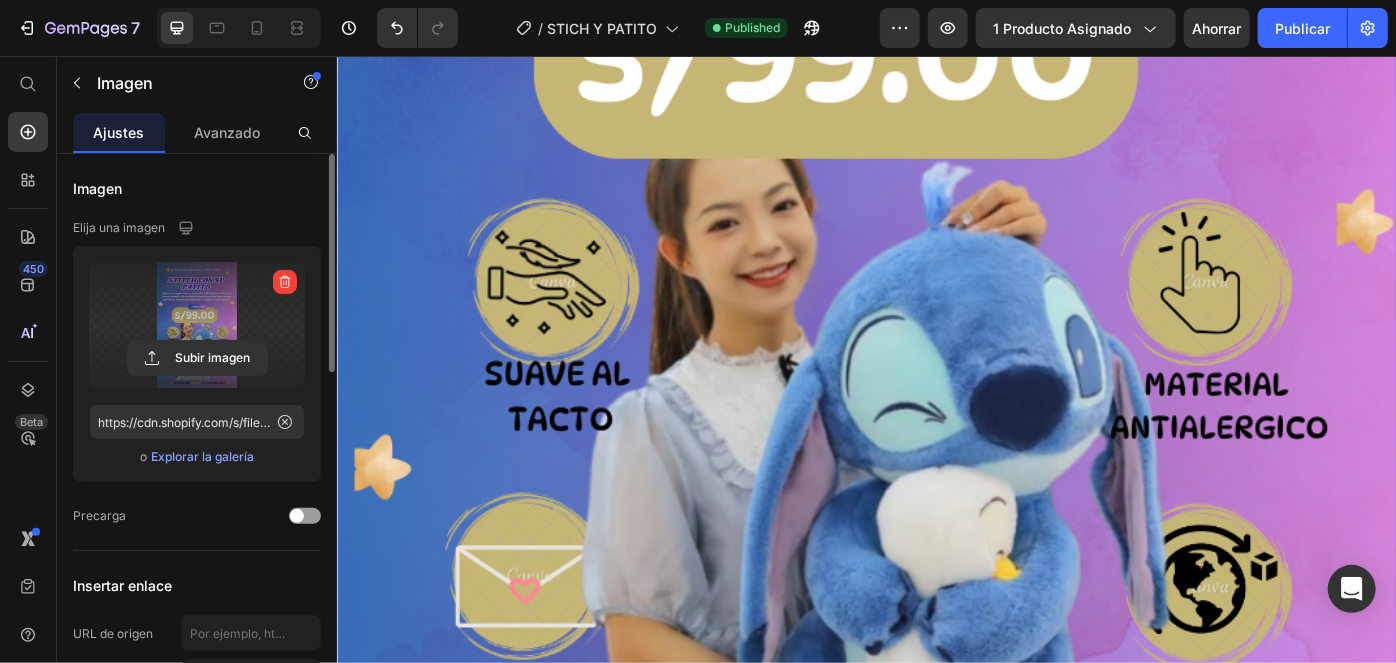 scroll, scrollTop: 1000, scrollLeft: 0, axis: vertical 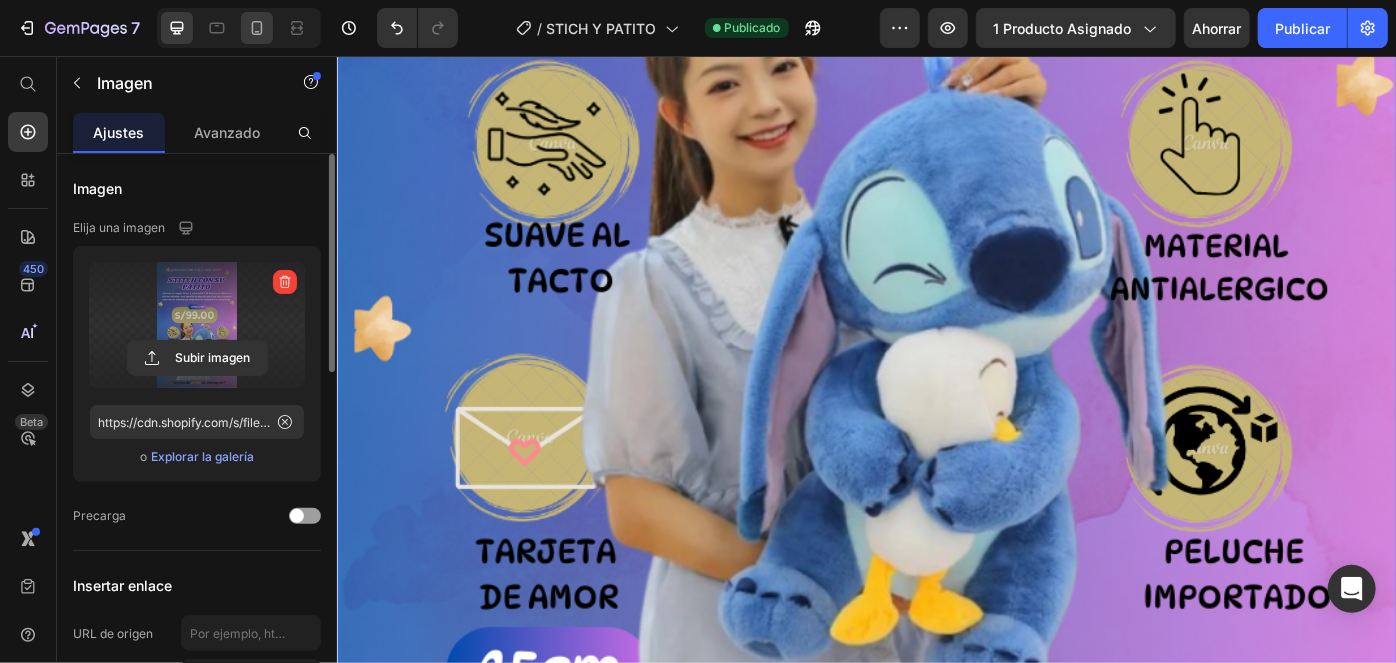 click 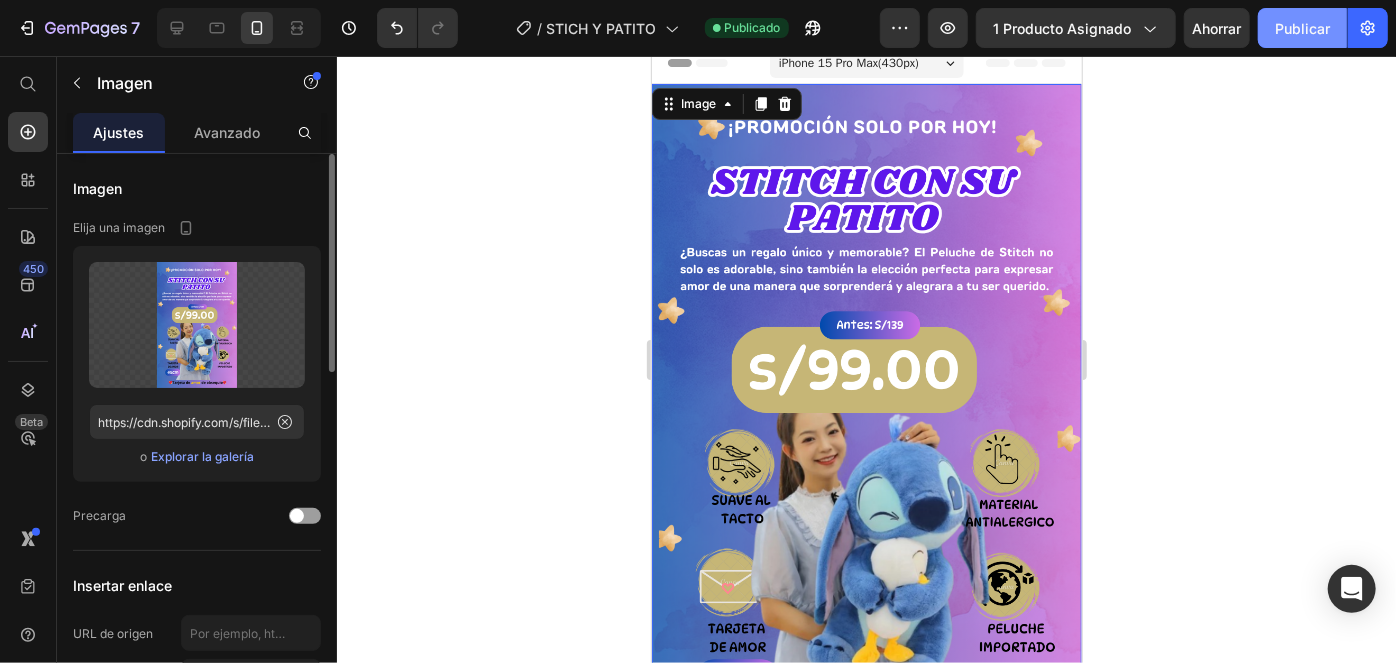 scroll, scrollTop: 0, scrollLeft: 0, axis: both 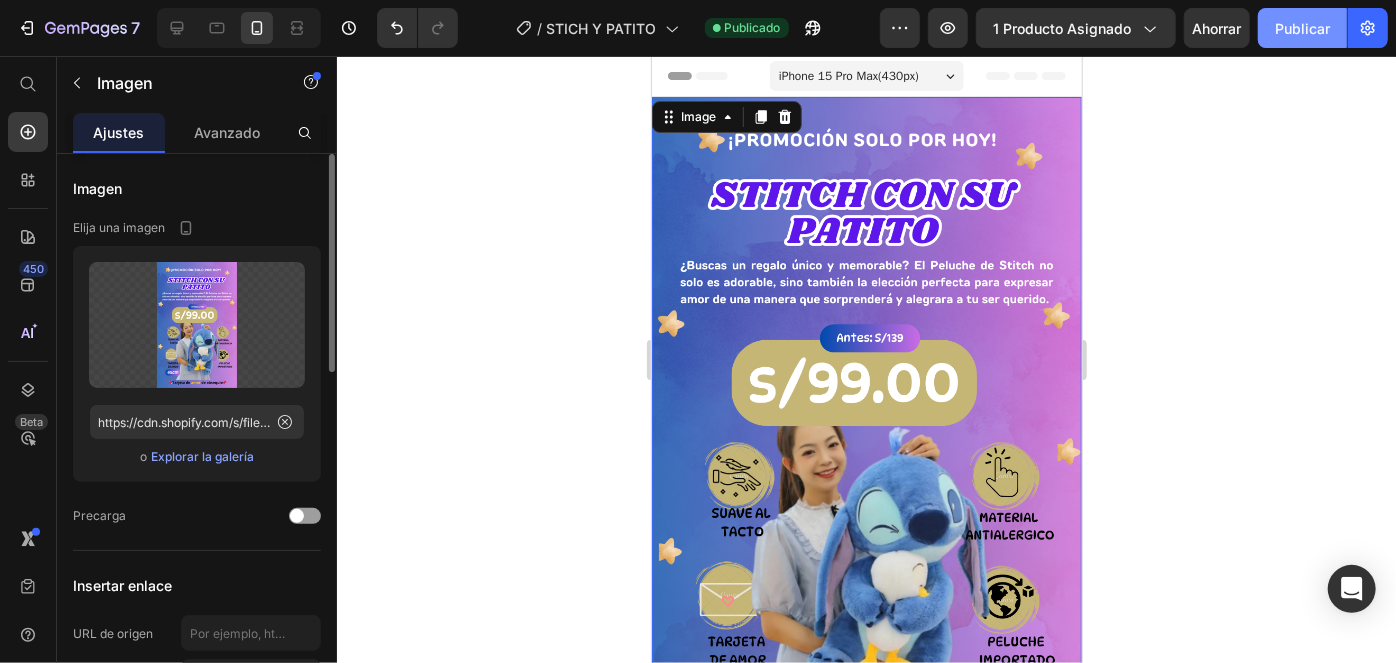 click on "Publicar" 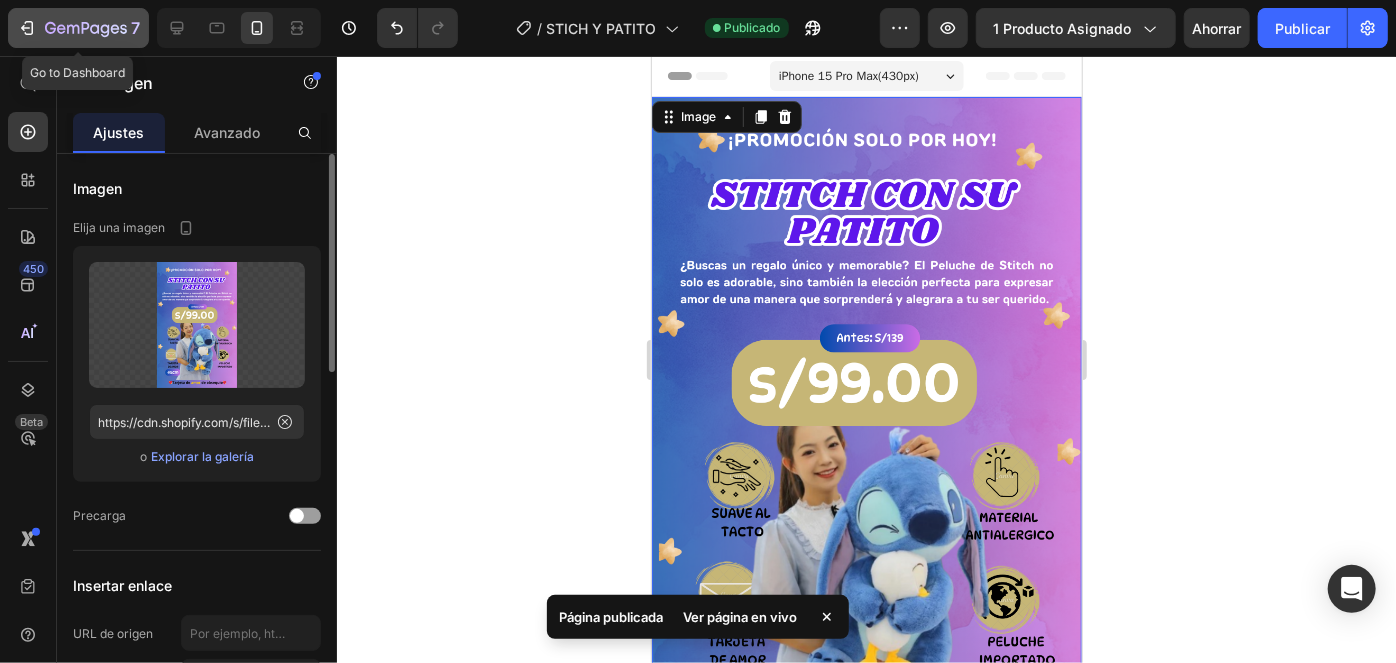 click 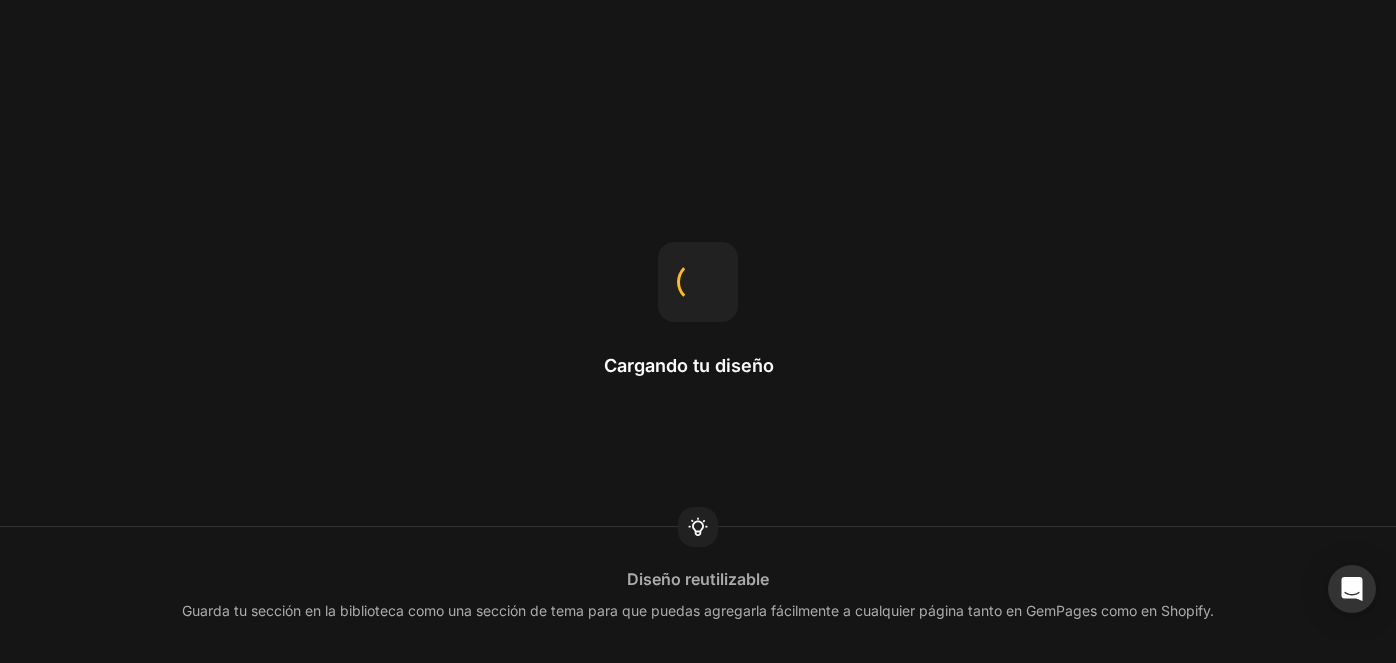 scroll, scrollTop: 0, scrollLeft: 0, axis: both 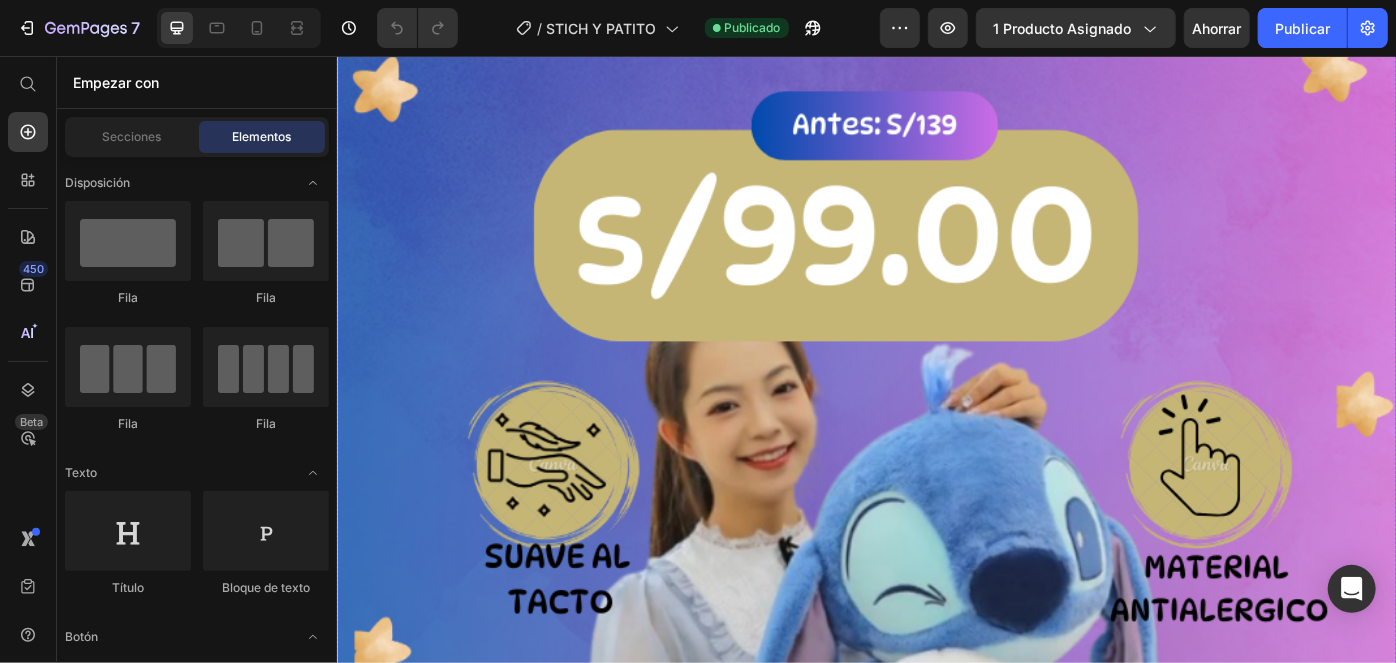 drag, startPoint x: 657, startPoint y: 235, endPoint x: 478, endPoint y: 124, distance: 210.62288 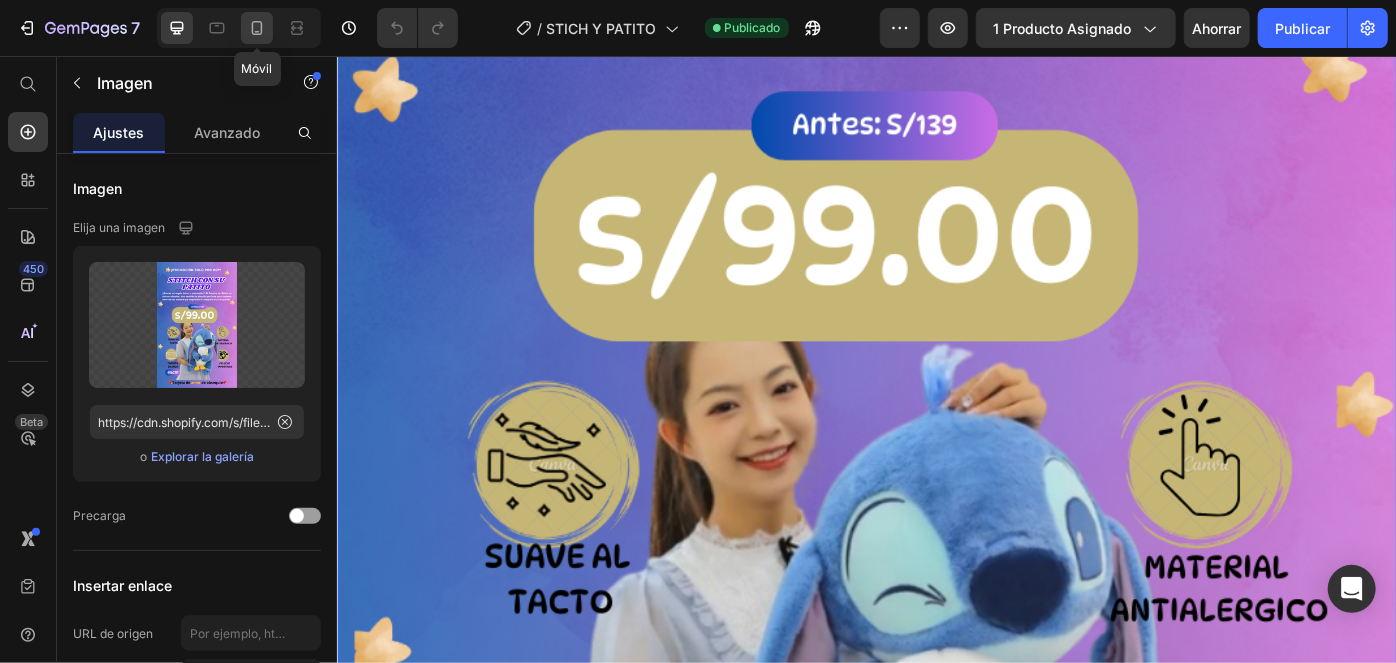 click 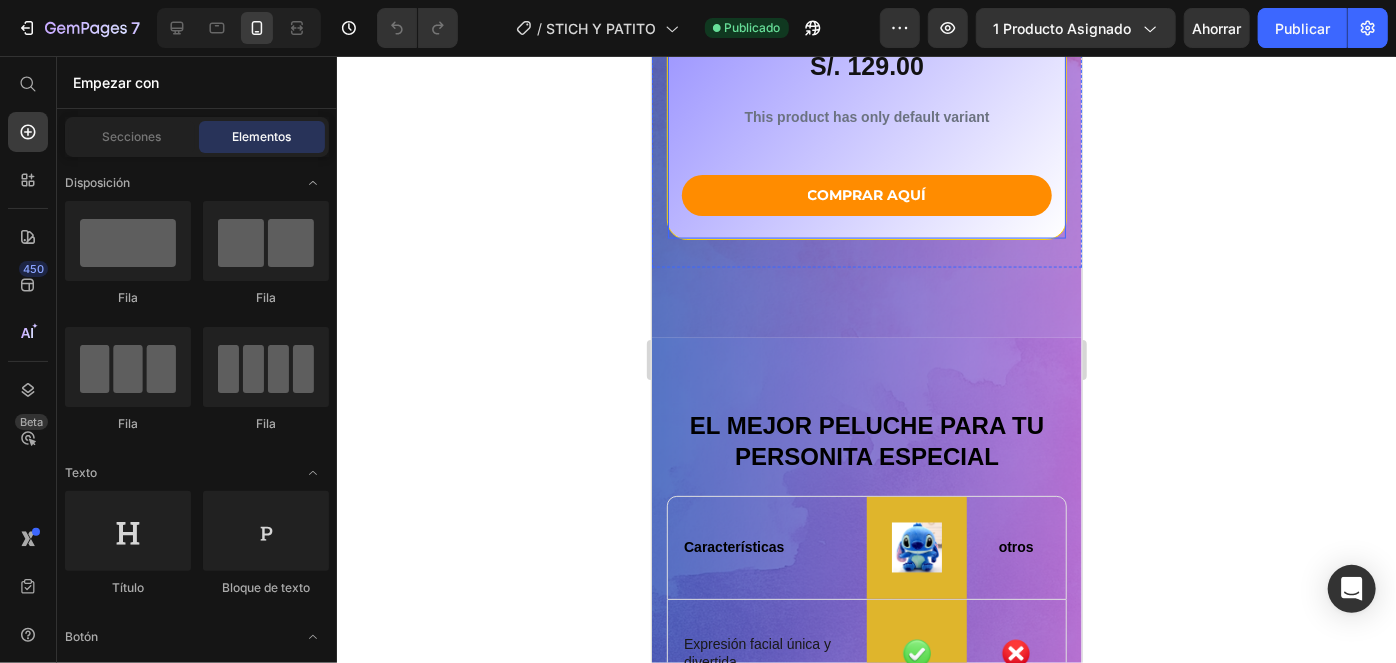 scroll, scrollTop: 5305, scrollLeft: 0, axis: vertical 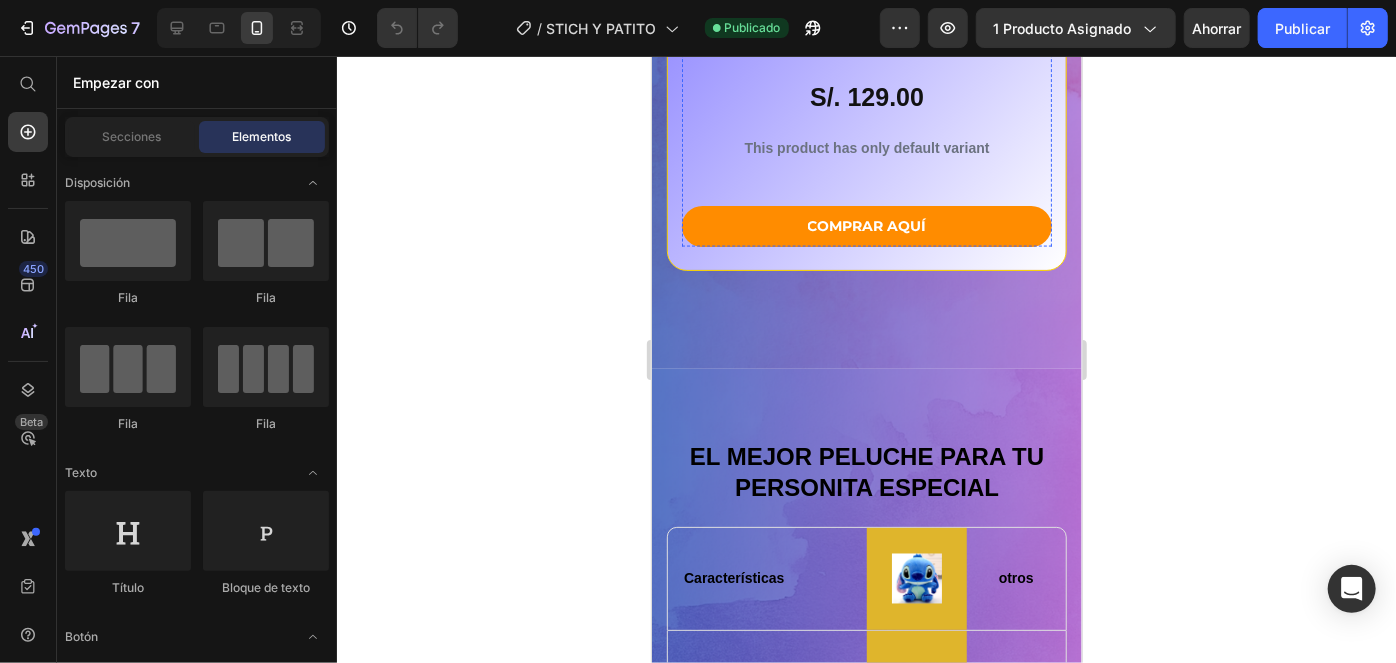 click on "STITCH CON SU PATITO 55cm" at bounding box center [866, -54] 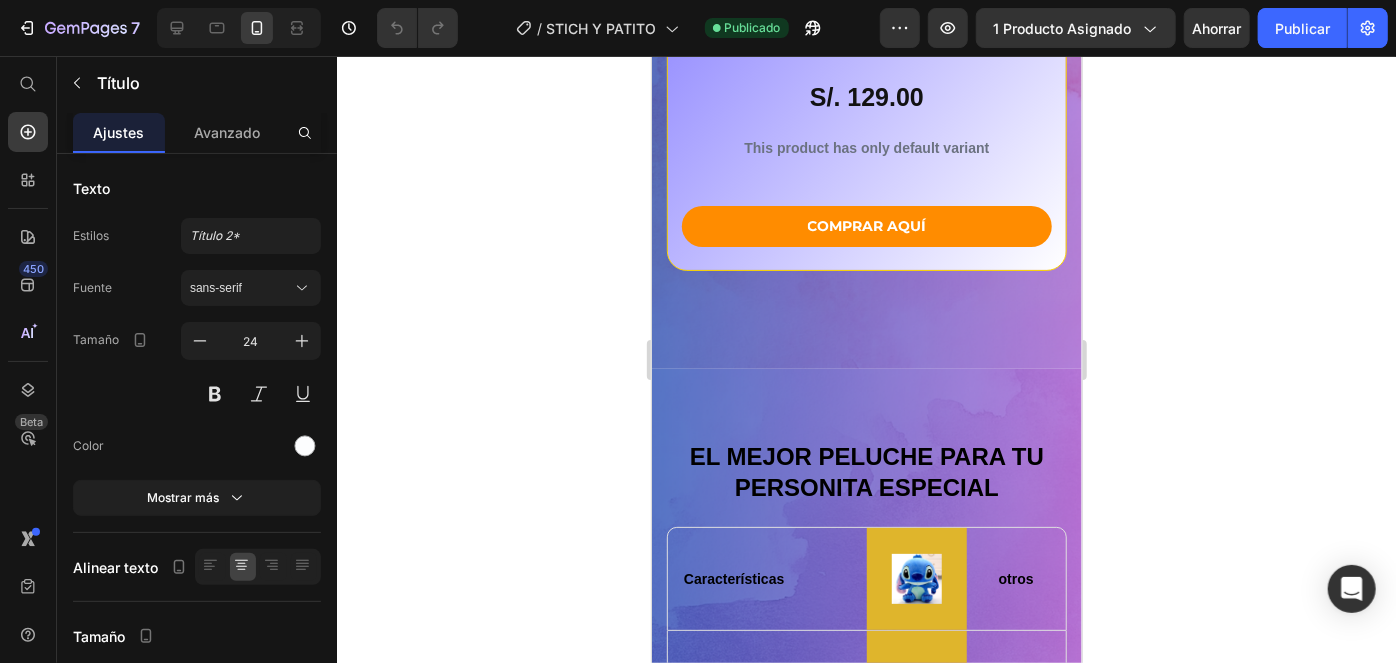 click on "STITCH CON SU PATITO 55cm" at bounding box center [866, -54] 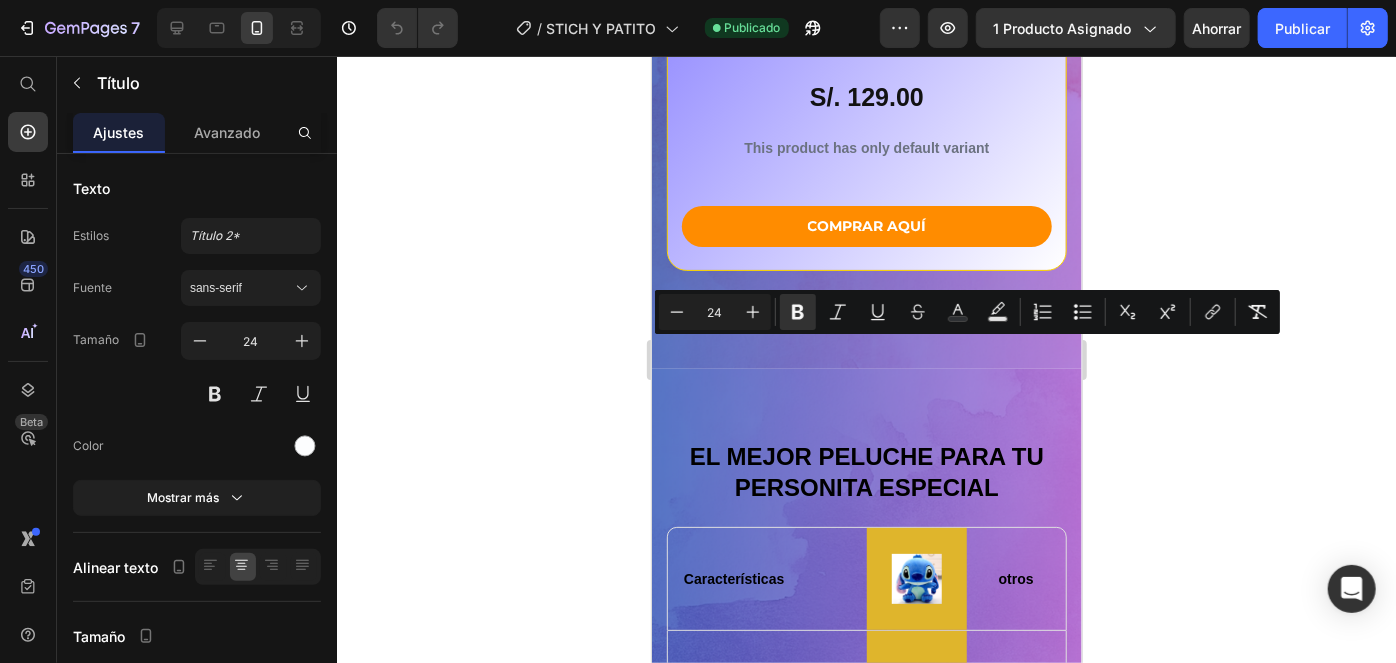 click on "STITCH CON SU PATITO 55cm" at bounding box center [866, -54] 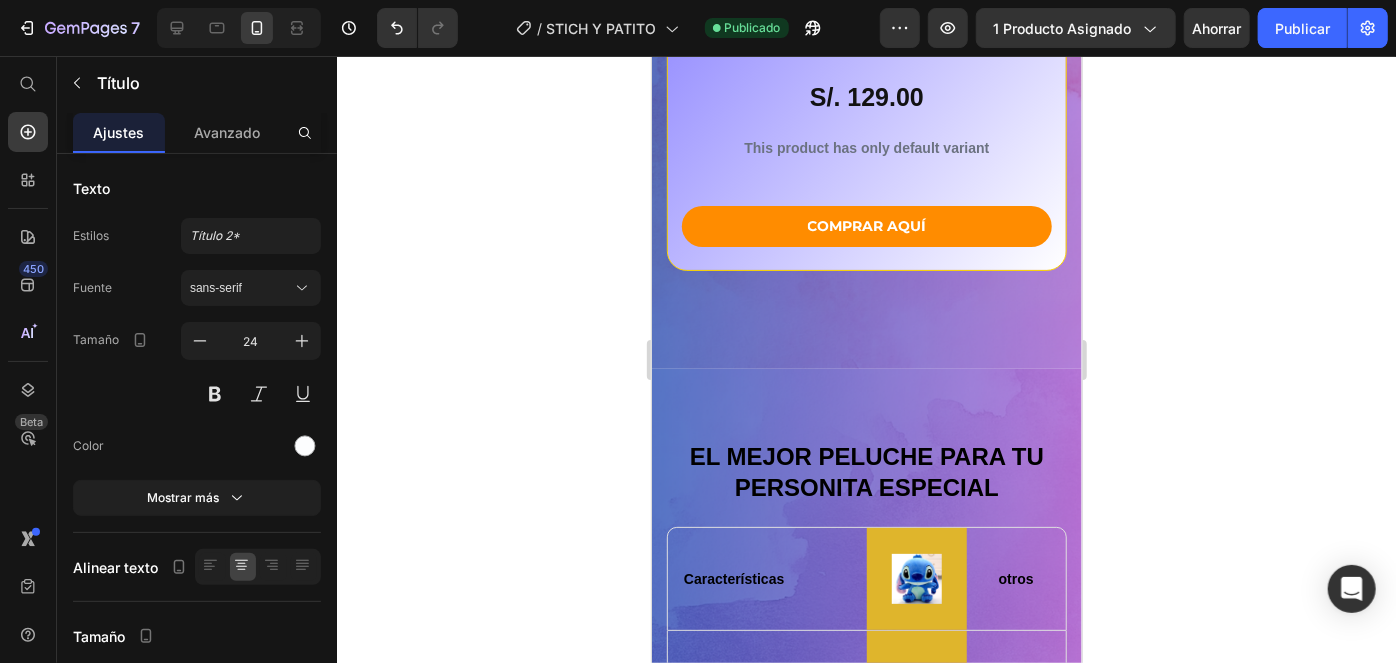 click on "STITCH CON SU PATITO 💙" at bounding box center (866, -54) 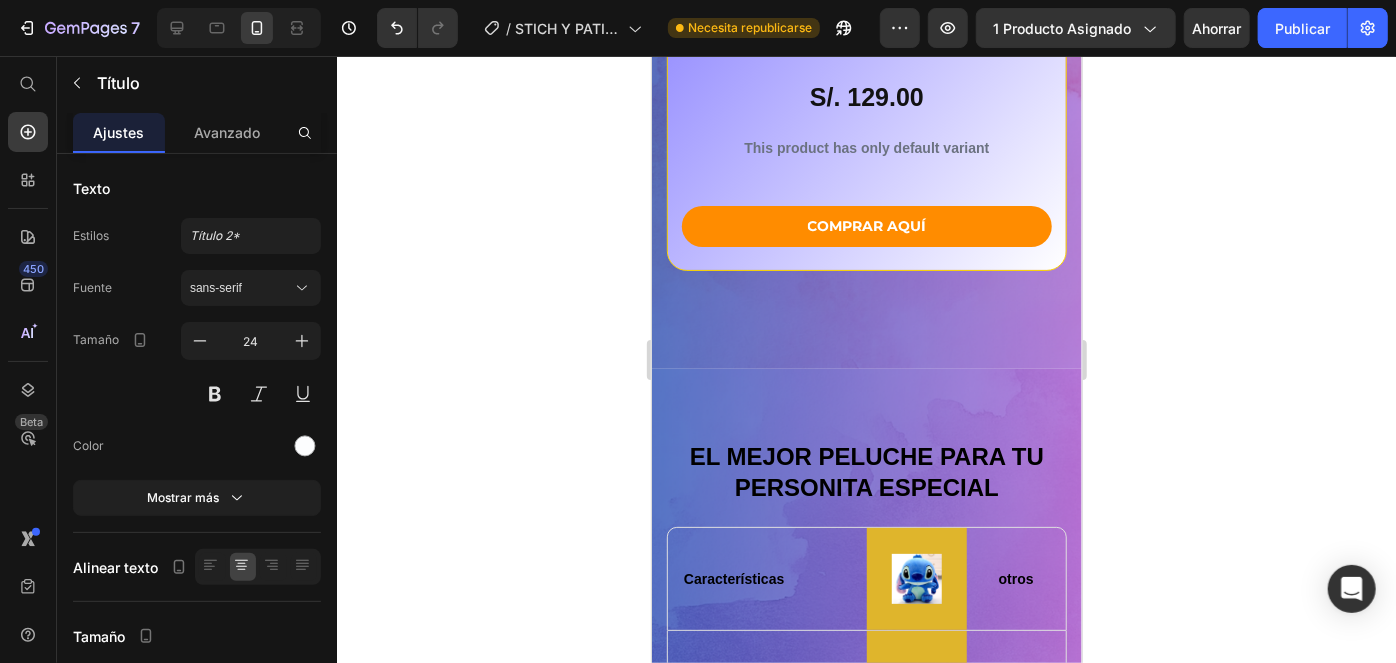 click on "💙STITCH CON SU PATITO 💙" at bounding box center (866, -54) 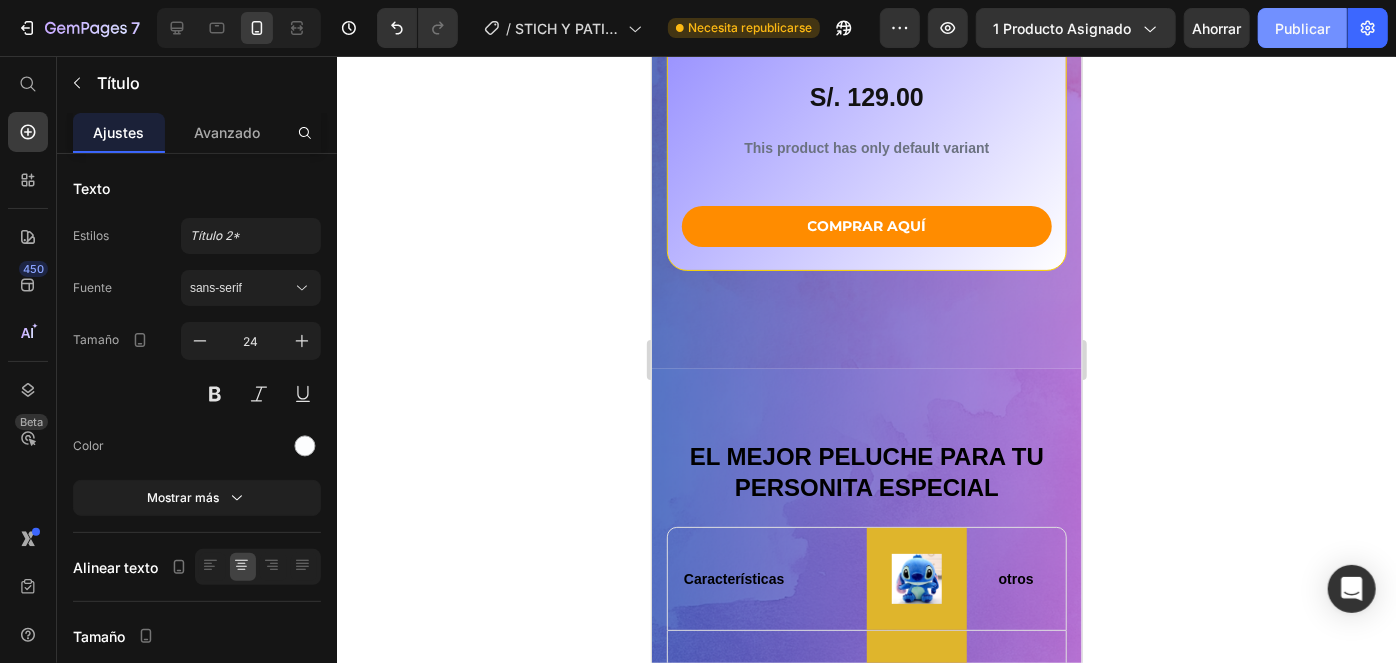 click on "Publicar" at bounding box center [1302, 28] 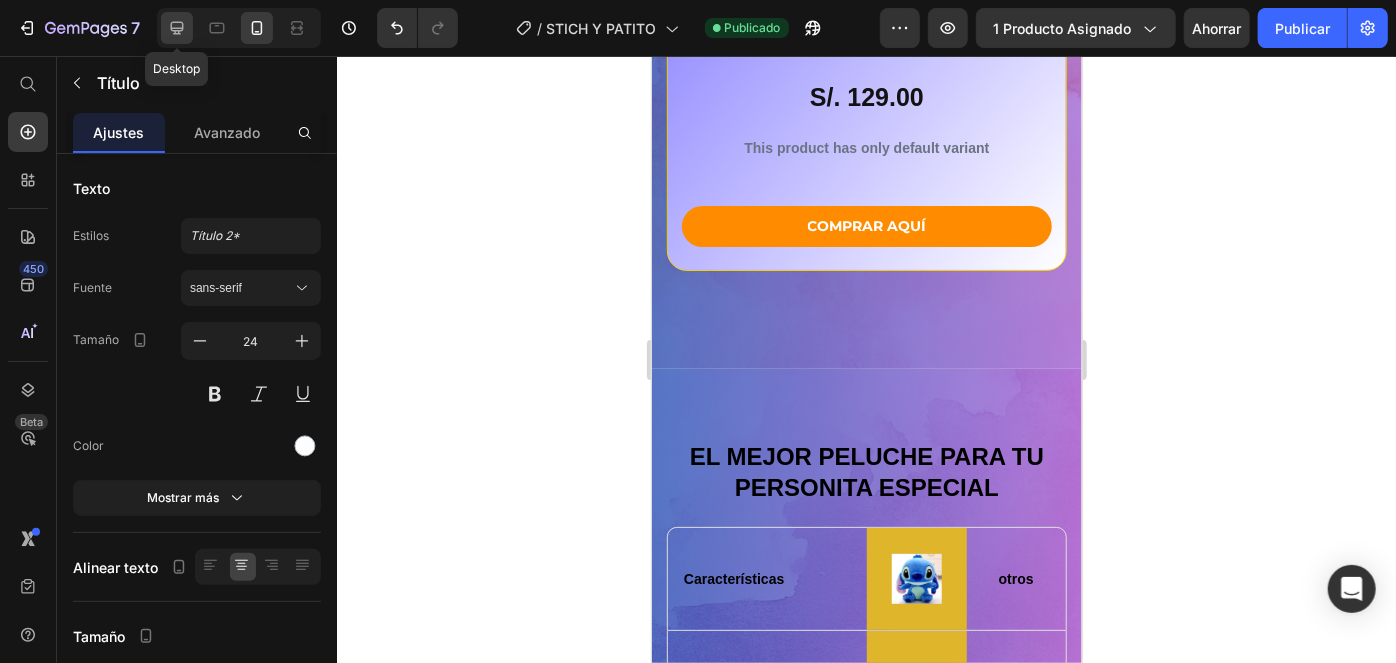 click 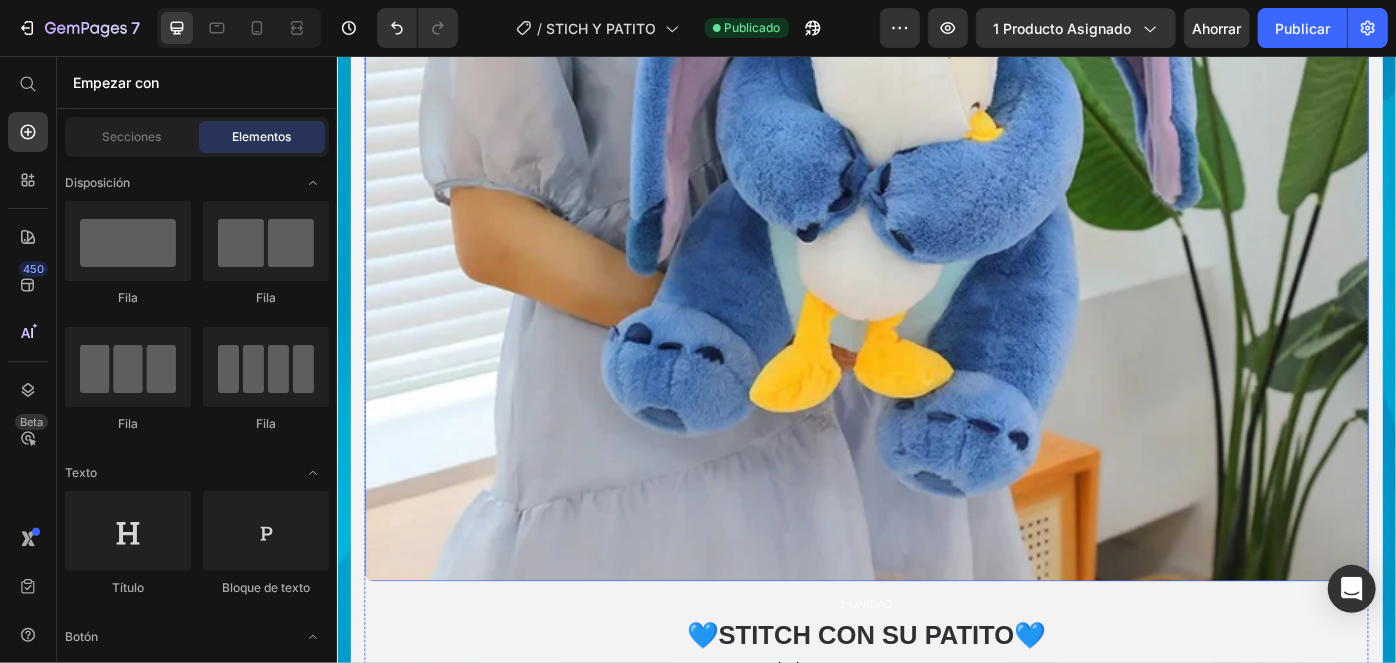 scroll, scrollTop: 12682, scrollLeft: 0, axis: vertical 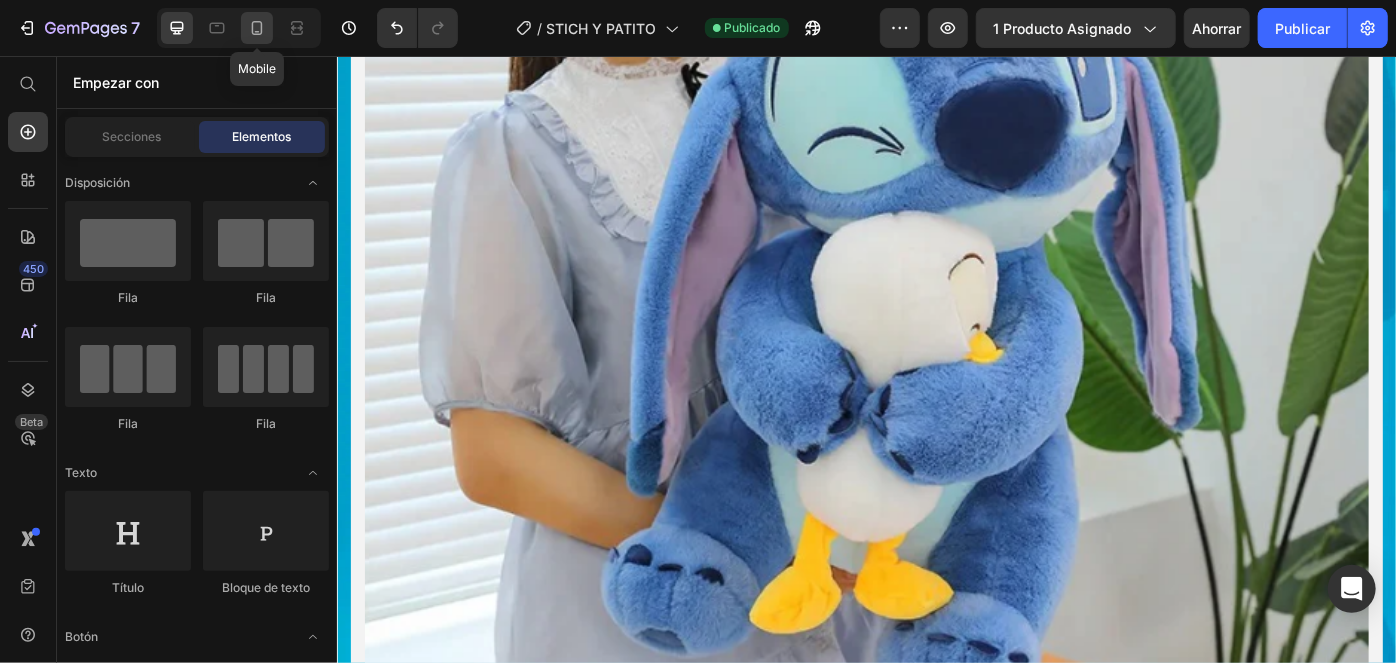 click 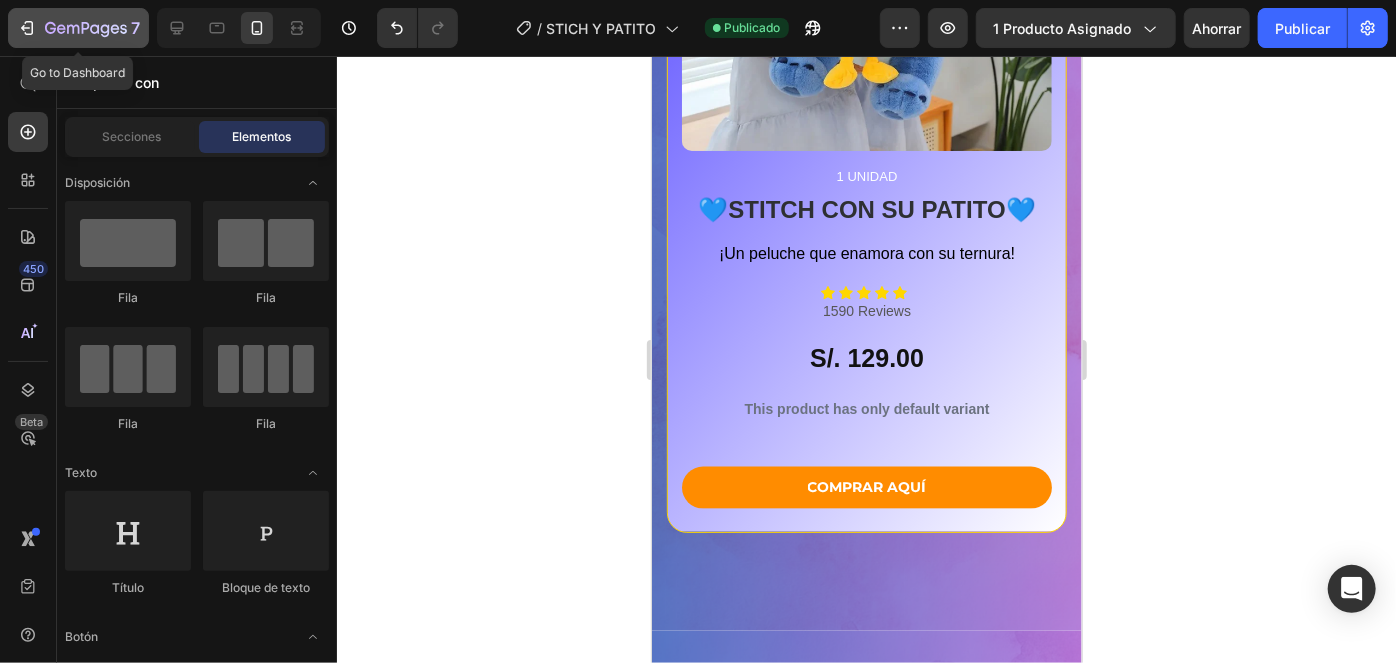 click 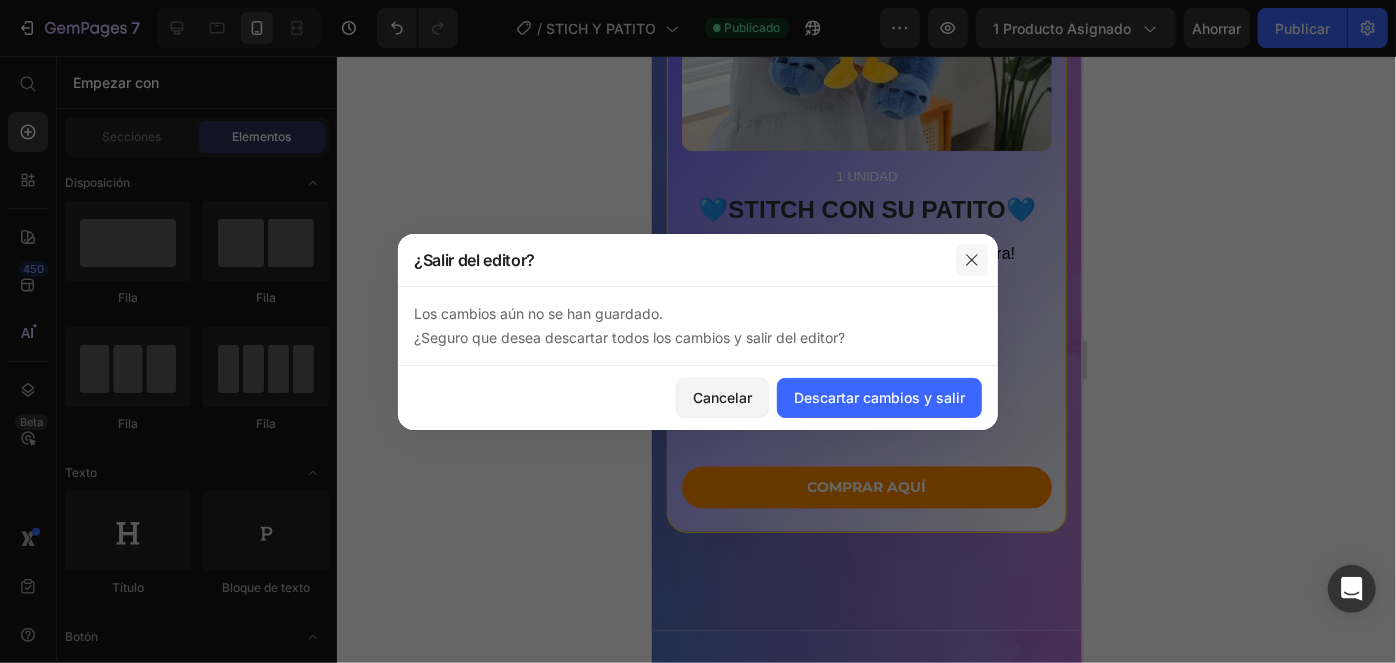 click 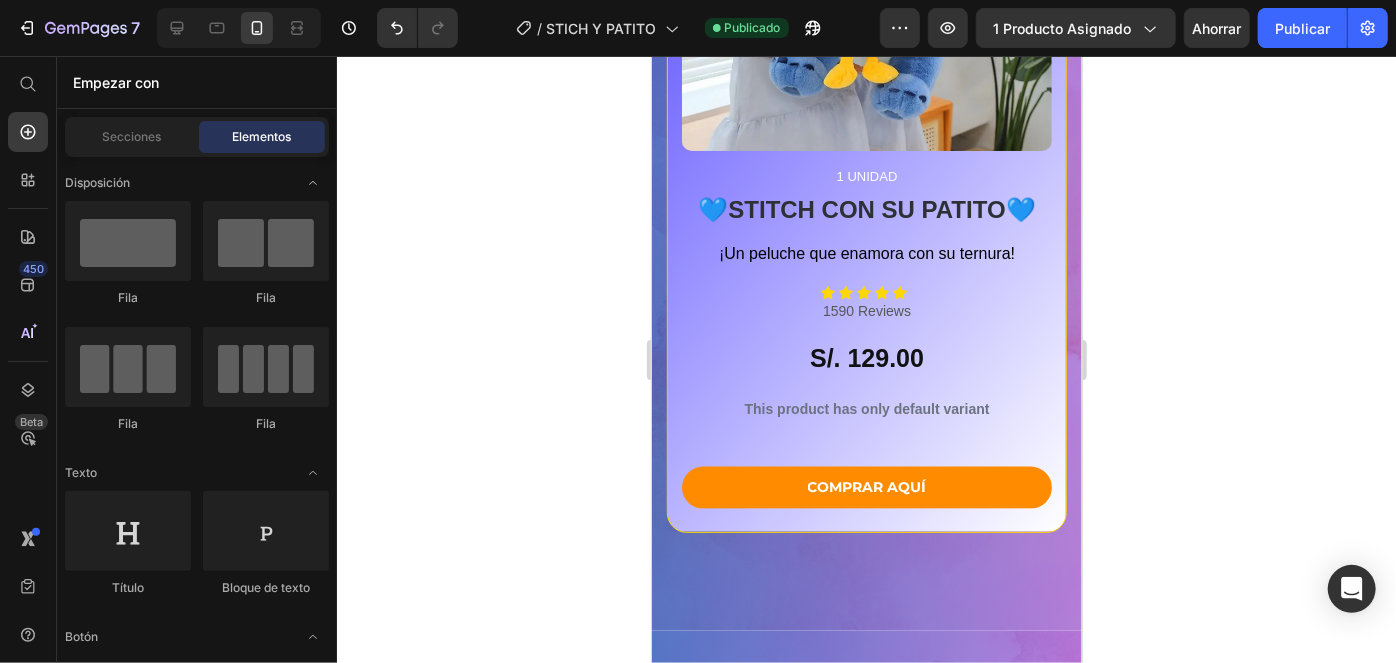 click on "7 Historial de versiones / STICH Y PATITO Publicado Avance 1 producto asignado Ahorrar Publicar" 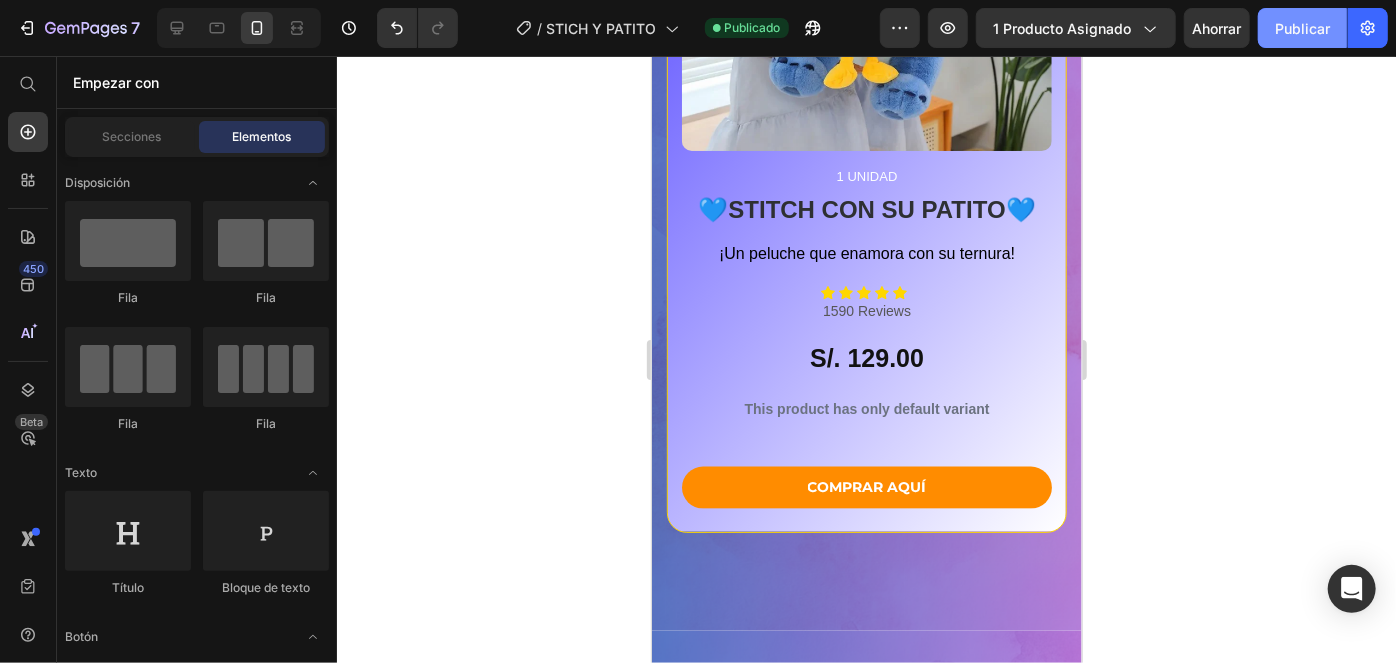 click on "Publicar" at bounding box center [1302, 28] 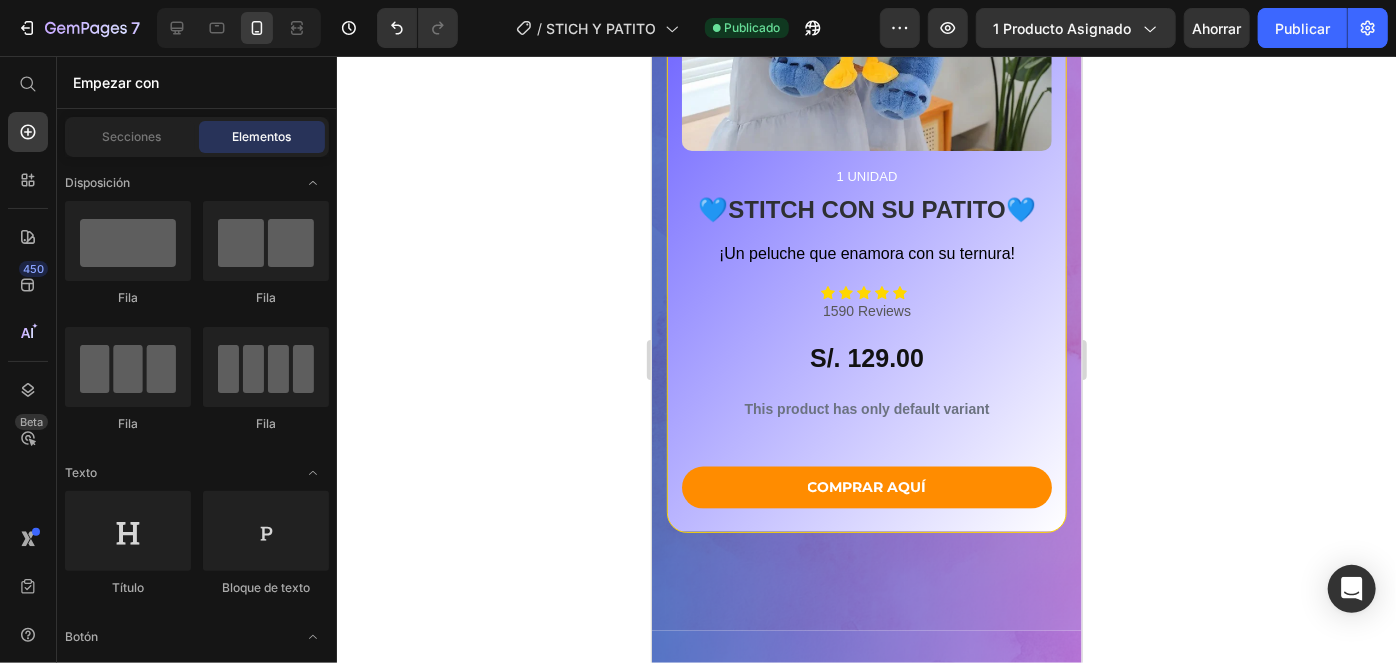 drag, startPoint x: 1293, startPoint y: 28, endPoint x: 1209, endPoint y: 172, distance: 166.70934 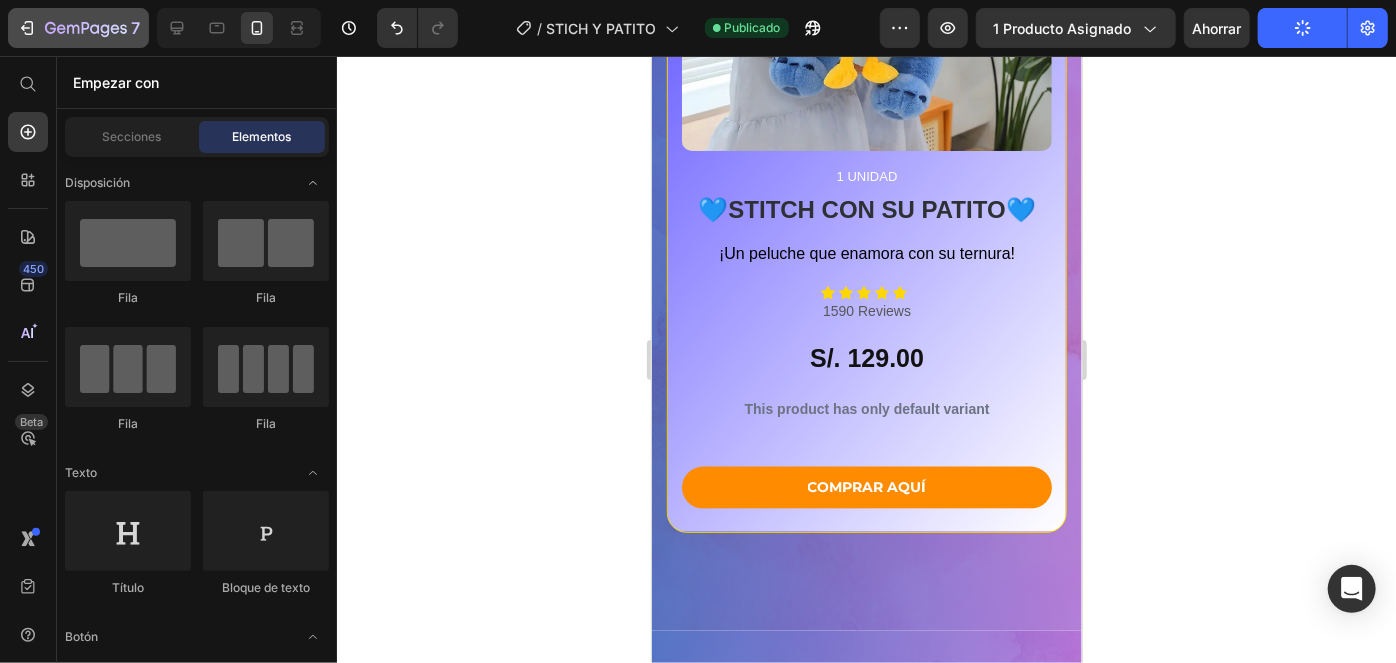 drag, startPoint x: 104, startPoint y: 7, endPoint x: 85, endPoint y: 19, distance: 22.472204 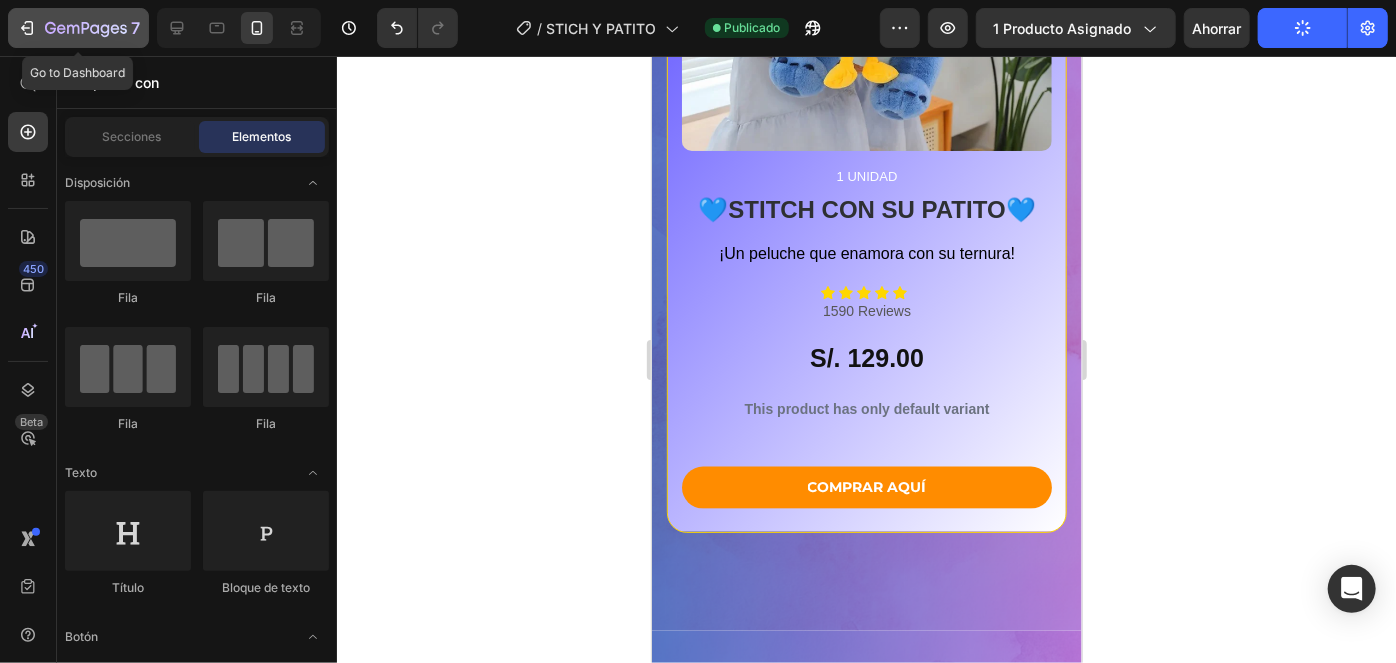 click on "7" 